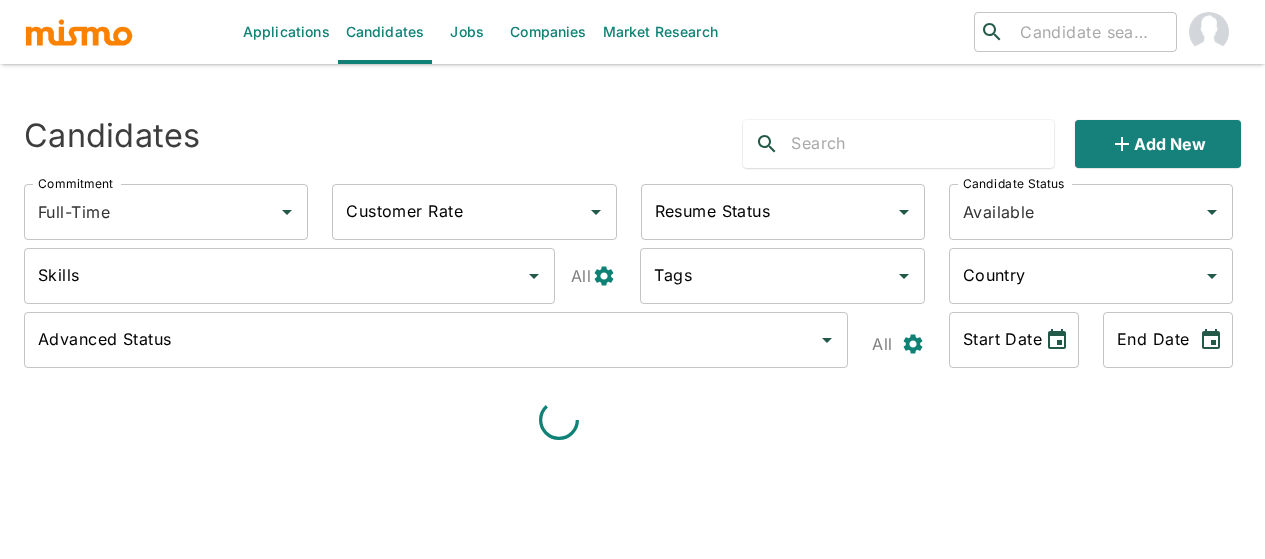 scroll, scrollTop: 0, scrollLeft: 0, axis: both 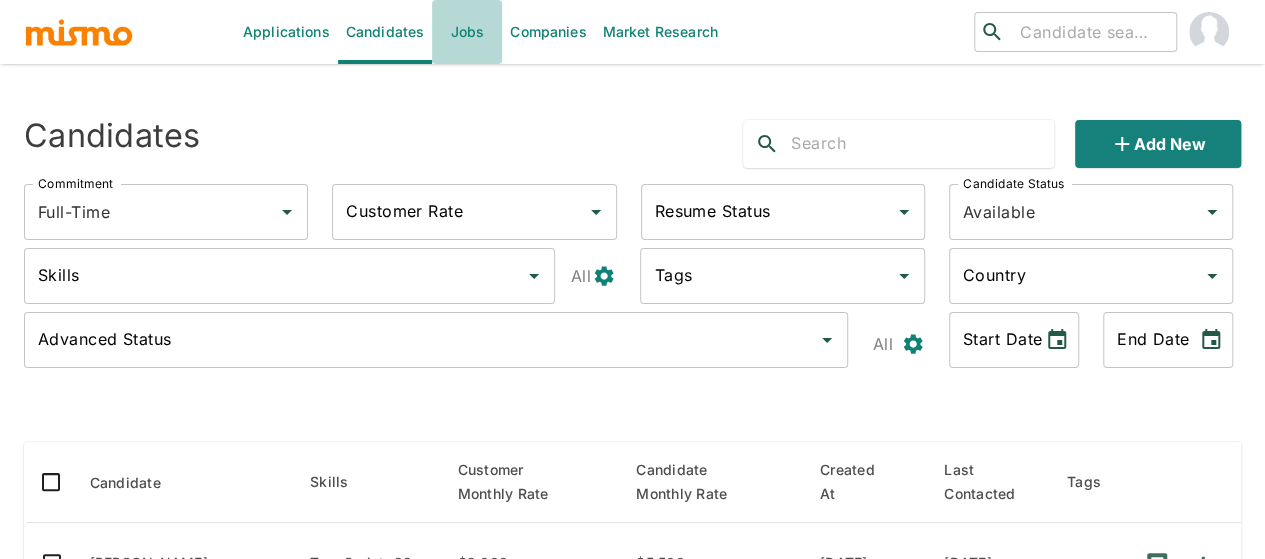 click on "Jobs" at bounding box center (467, 32) 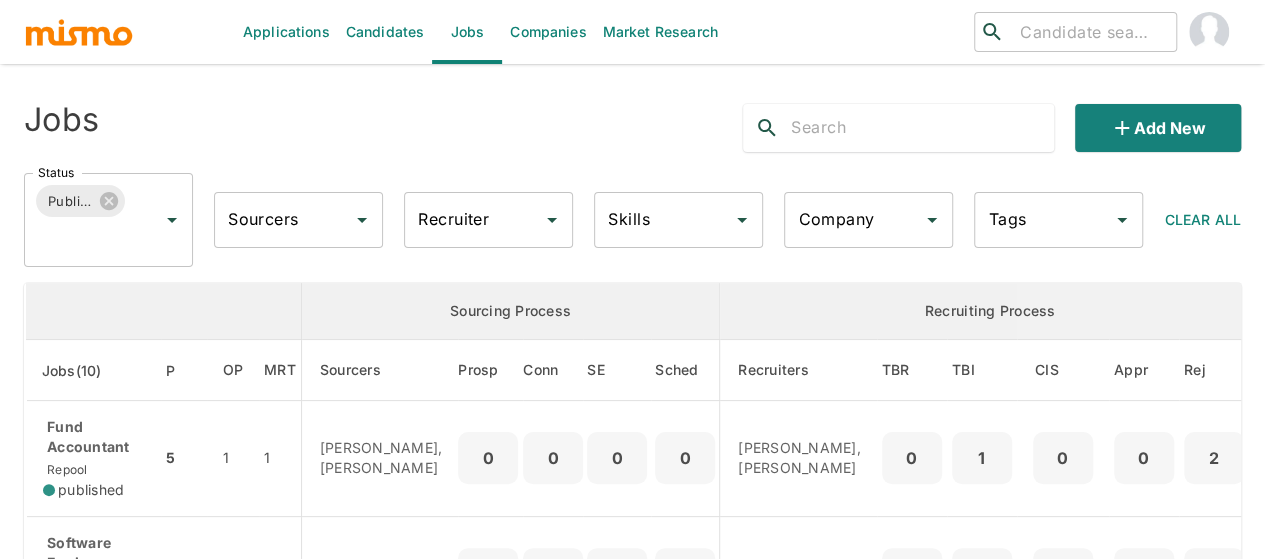 click 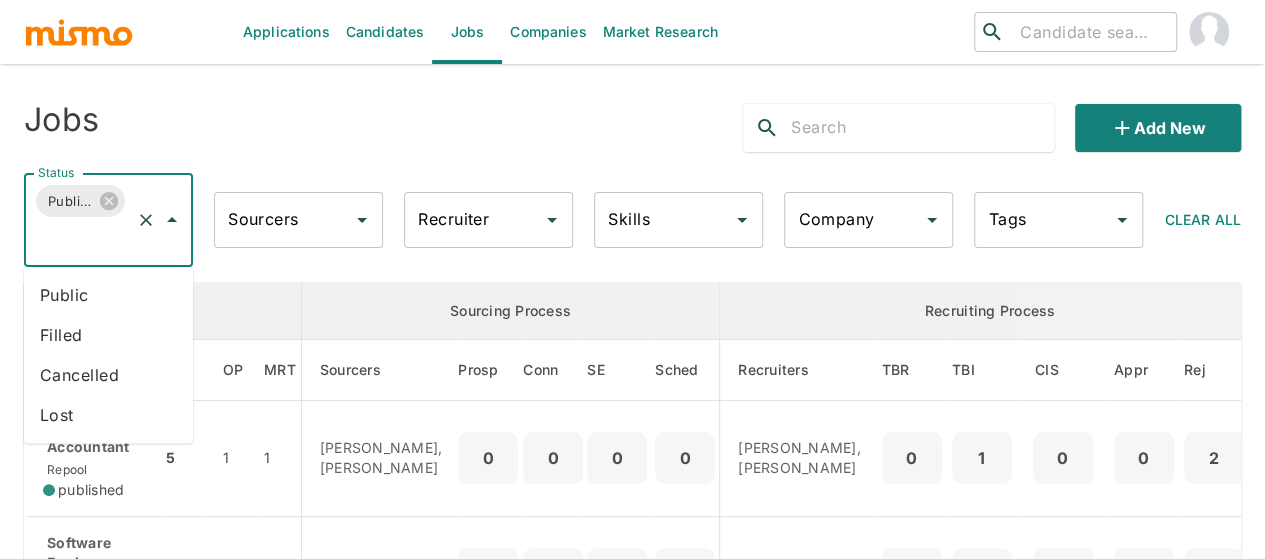 click on "Public" at bounding box center (108, 295) 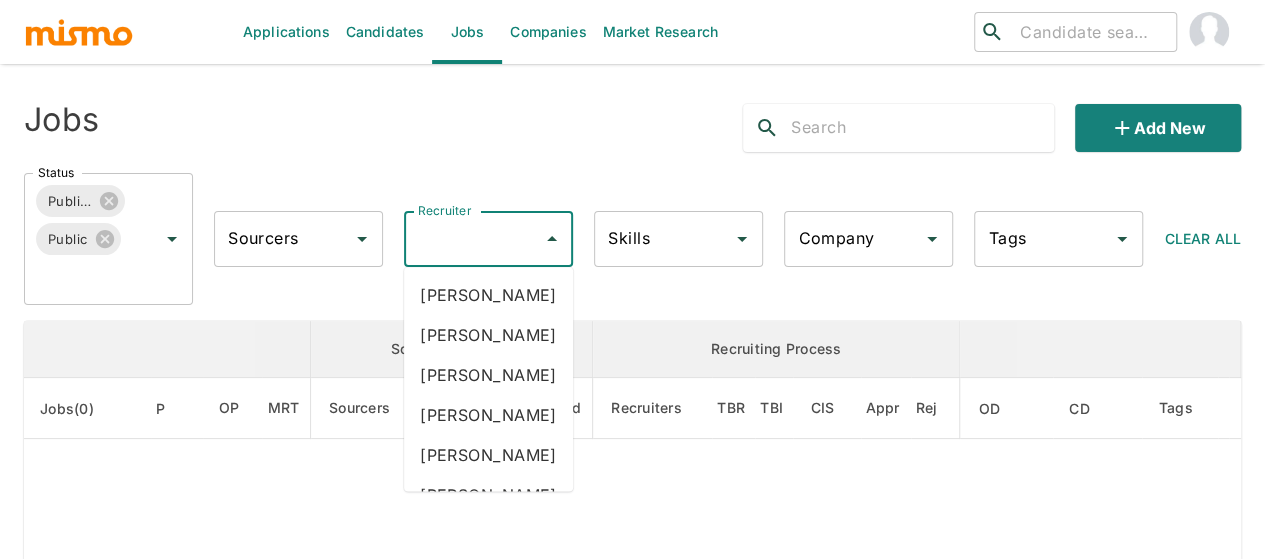 click on "Recruiter Recruiter" at bounding box center [488, 239] 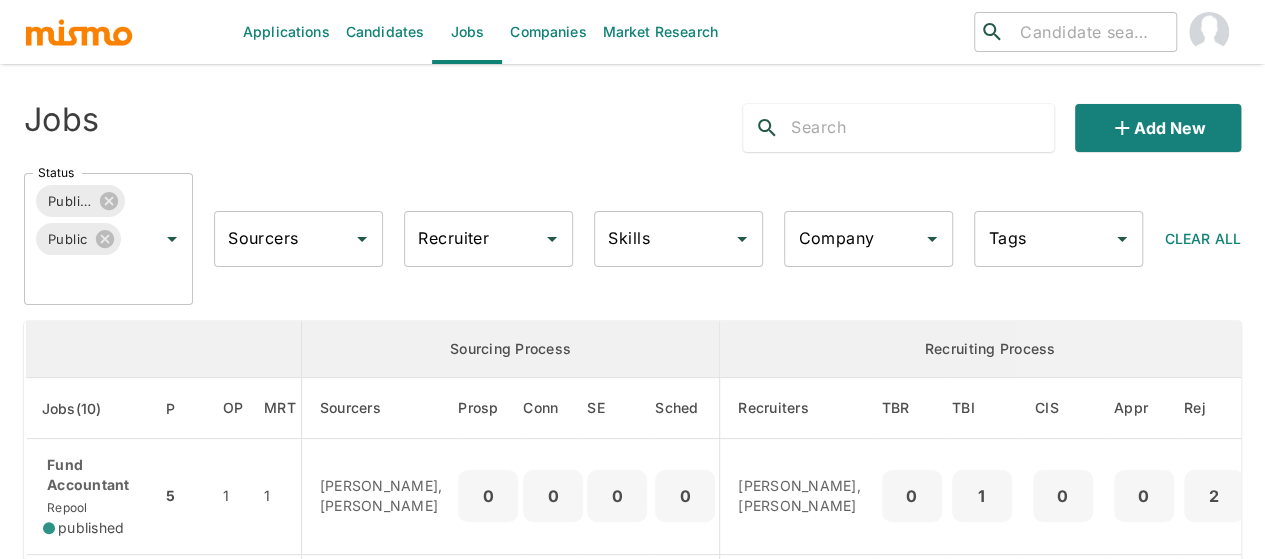 click on "Recruiter Recruiter" at bounding box center [488, 239] 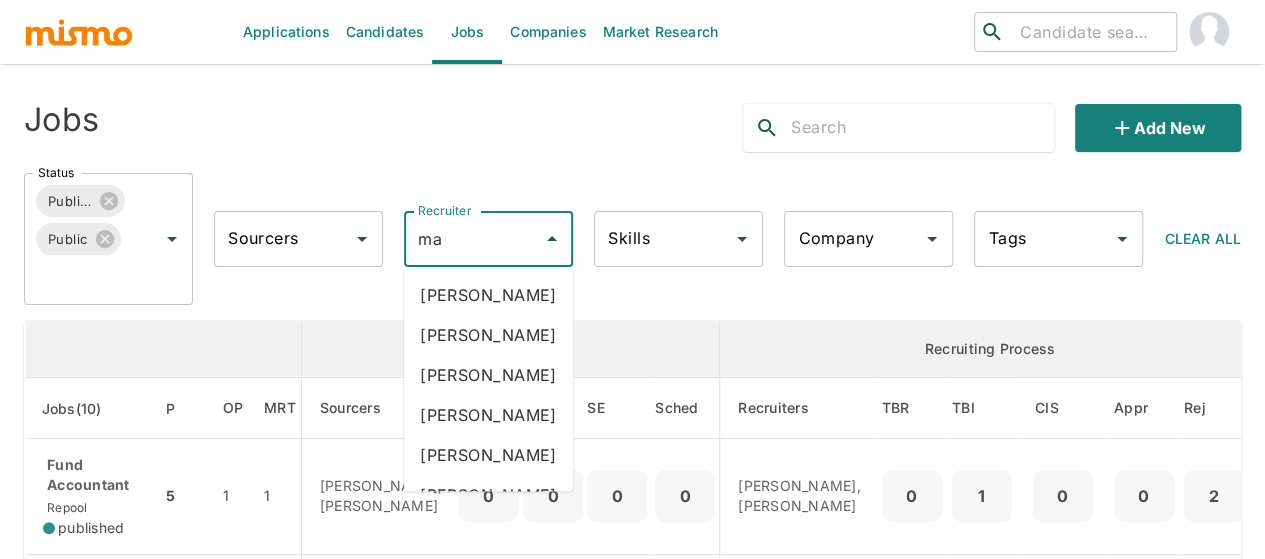 type on "mai" 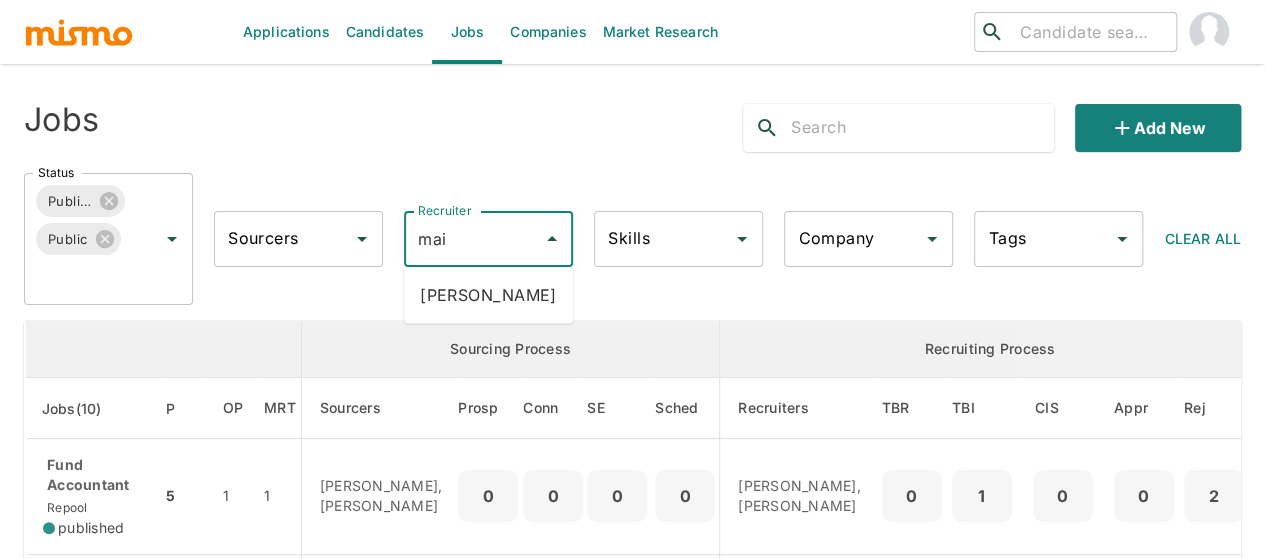 click on "Maia Reyes" at bounding box center [488, 295] 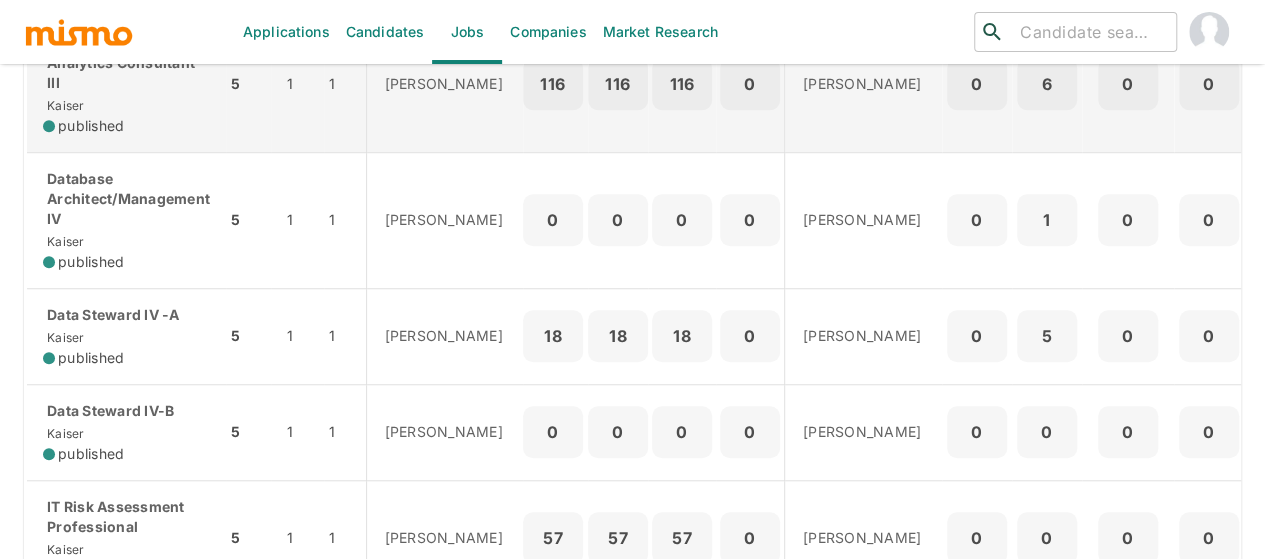 scroll, scrollTop: 700, scrollLeft: 0, axis: vertical 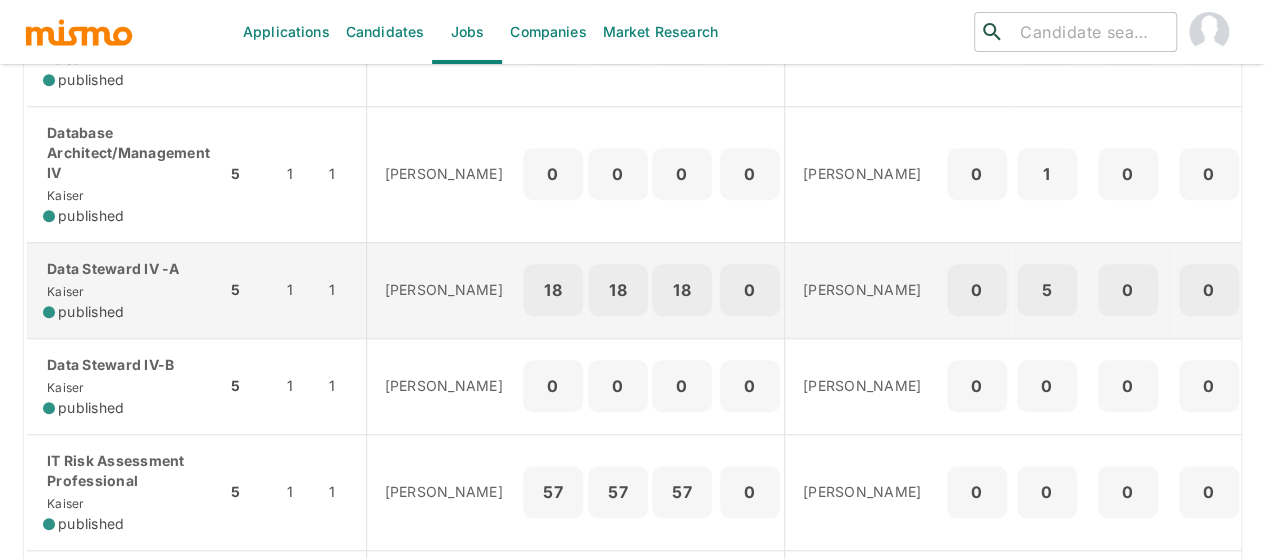click on "published" at bounding box center (91, 312) 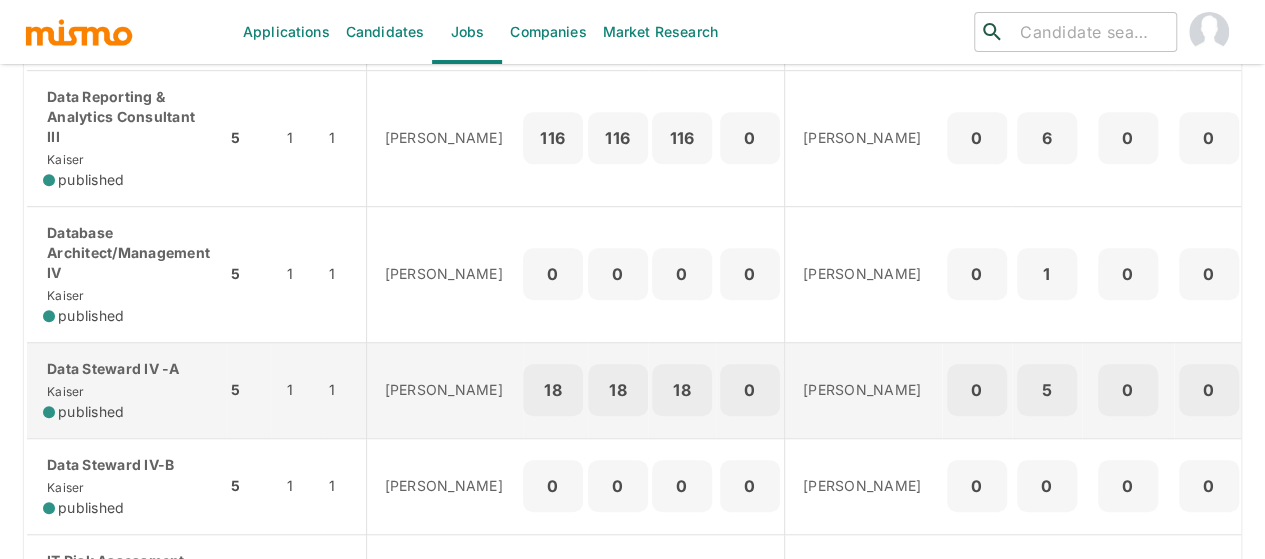 scroll, scrollTop: 500, scrollLeft: 0, axis: vertical 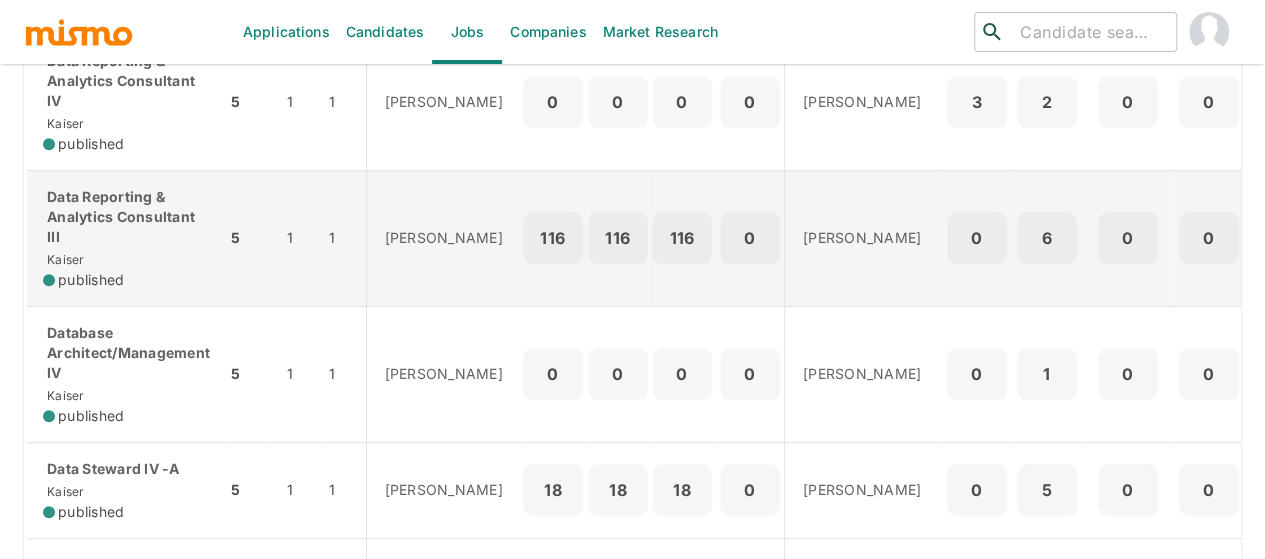 click on "Data Reporting &  Analytics Consultant III" at bounding box center (126, 217) 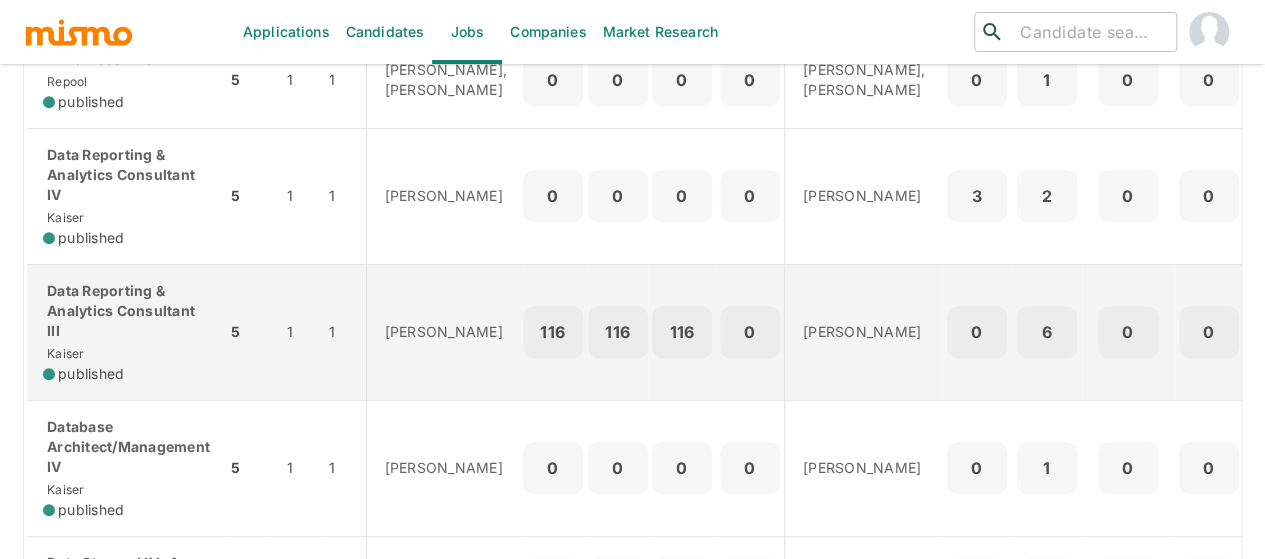 scroll, scrollTop: 400, scrollLeft: 0, axis: vertical 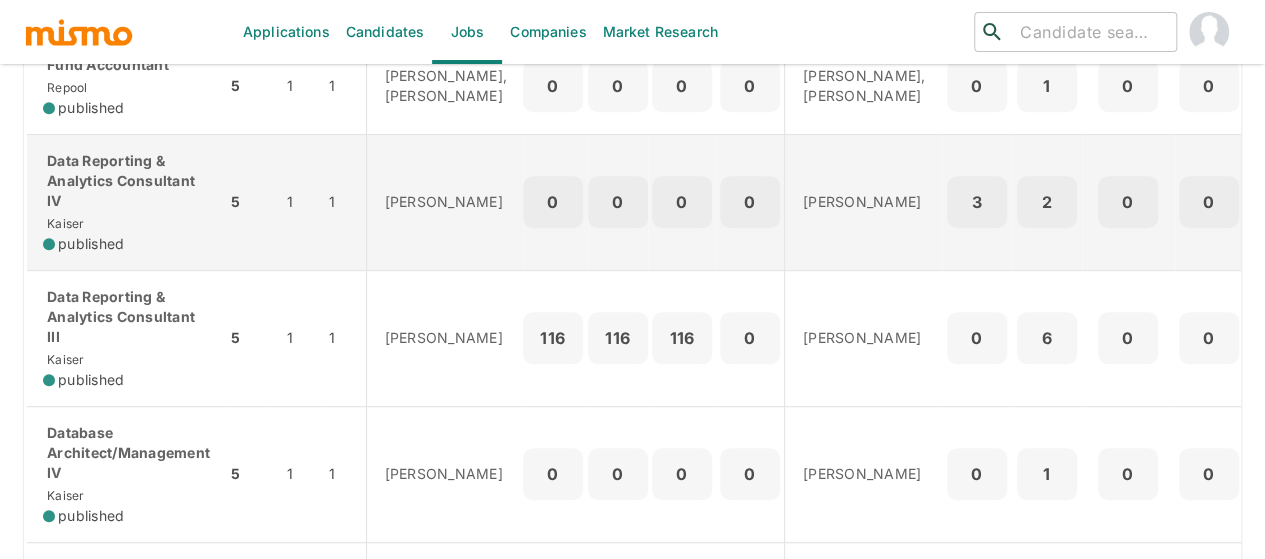 click on "Data Reporting & Analytics Consultant IV" at bounding box center (126, 181) 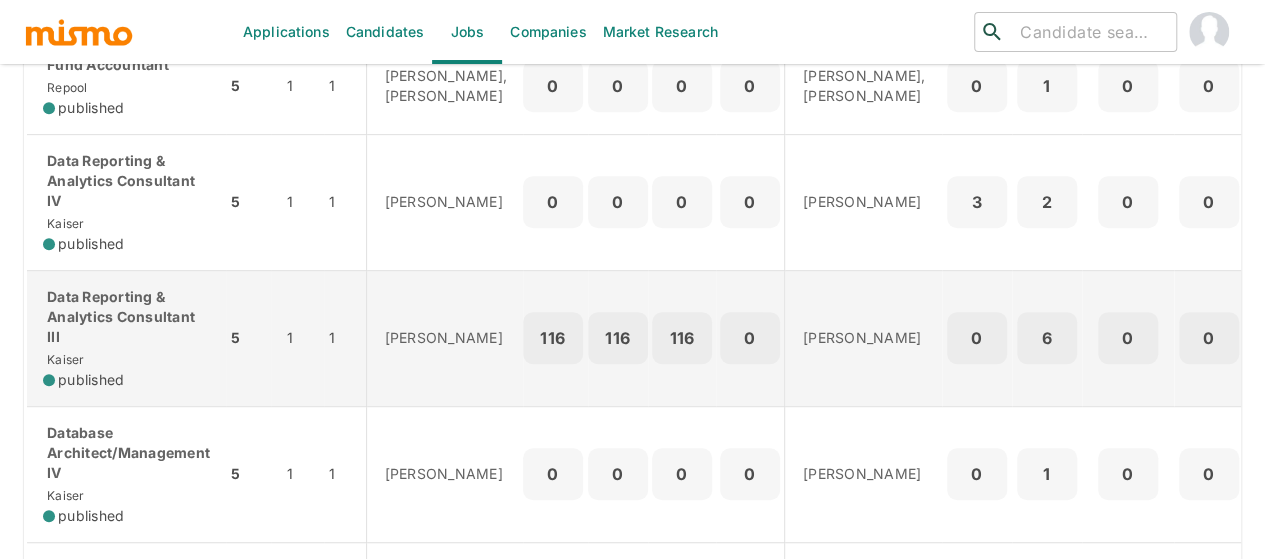 click on "Data Reporting &  Analytics Consultant III Kaiser published" at bounding box center (126, 338) 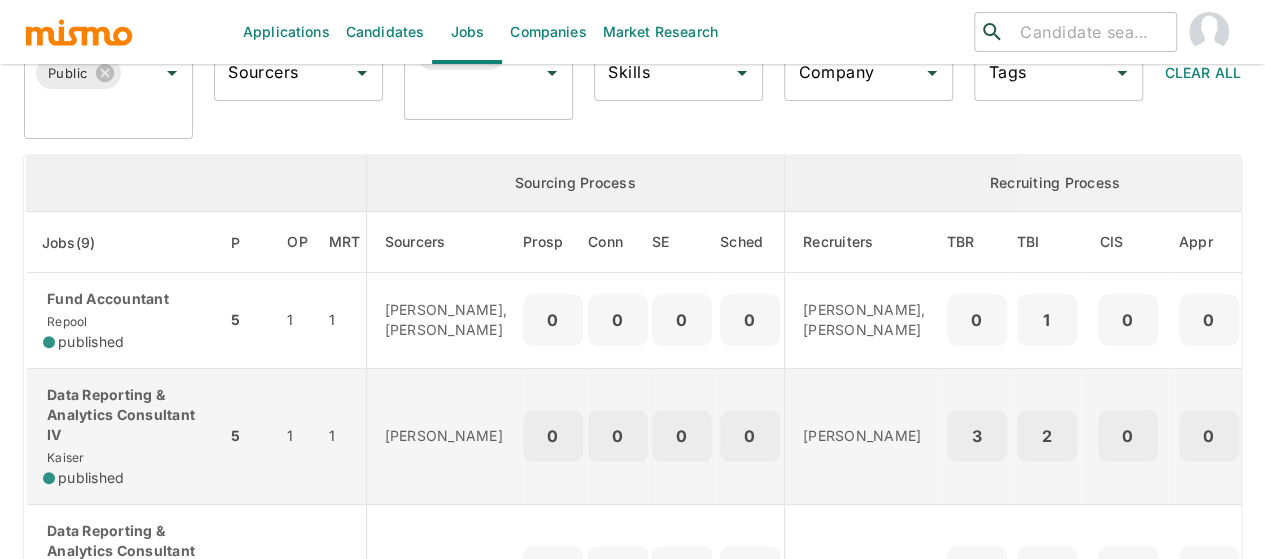 scroll, scrollTop: 0, scrollLeft: 0, axis: both 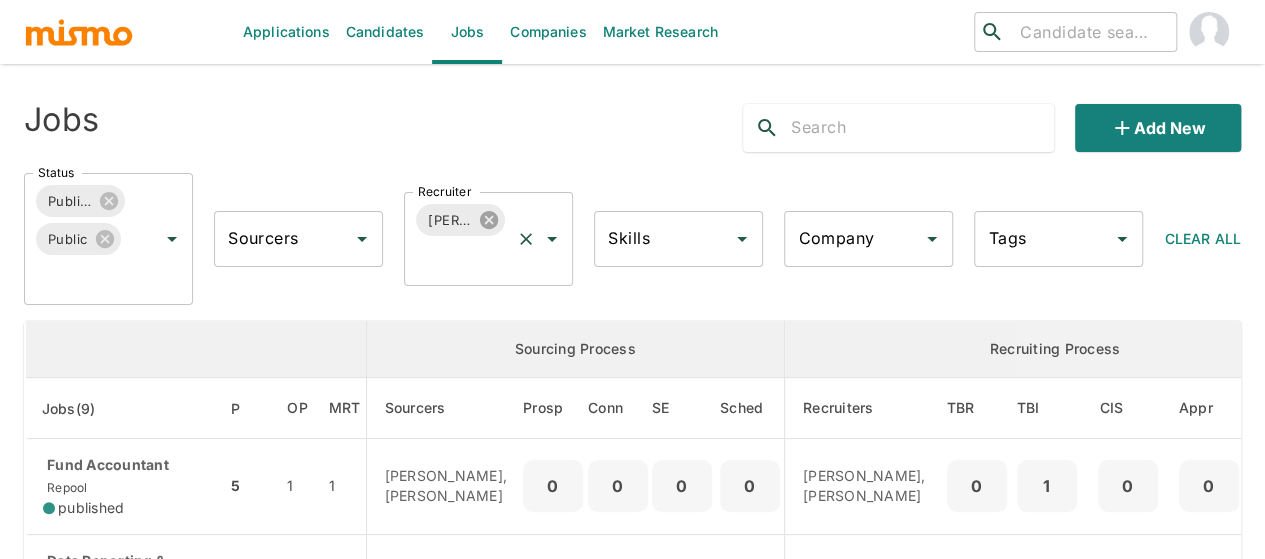 click 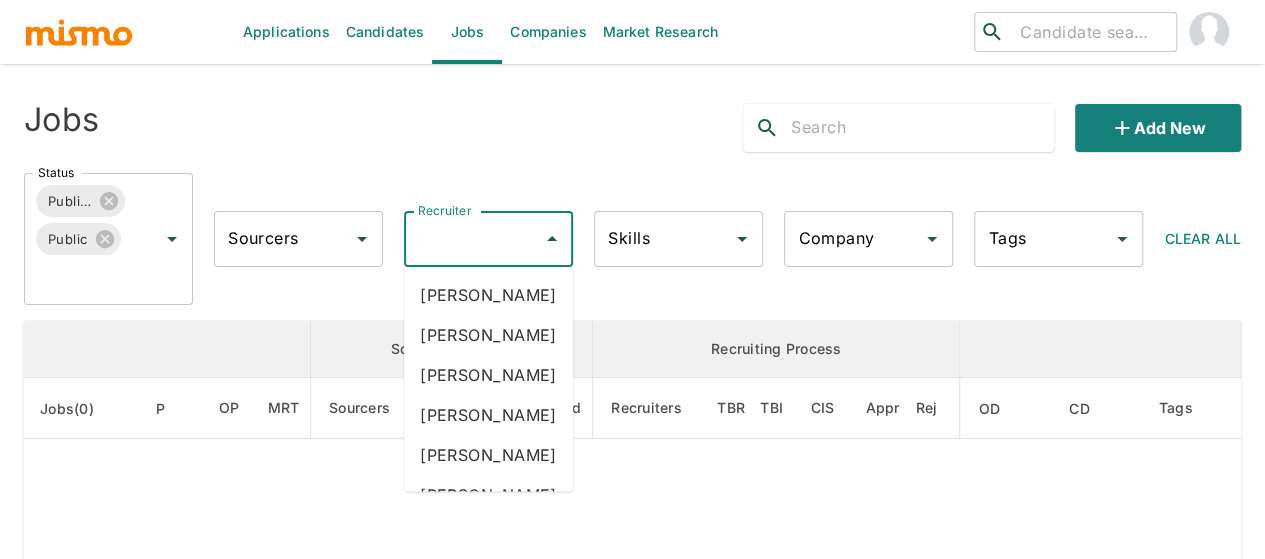 click on "Recruiter Recruiter" at bounding box center (488, 239) 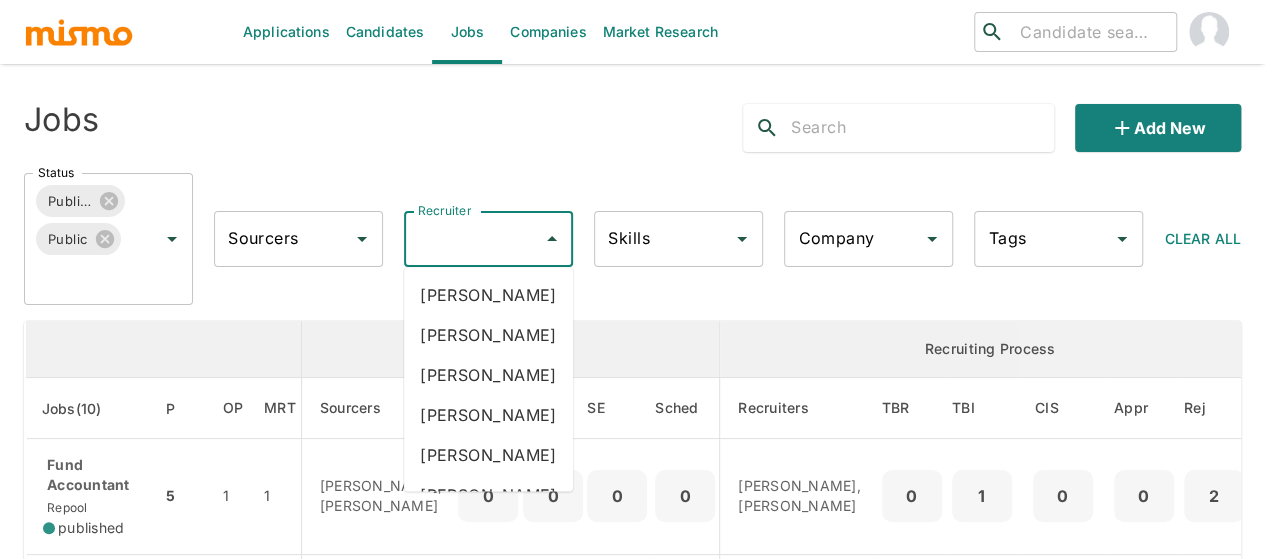 click on "Recruiter" at bounding box center (473, 239) 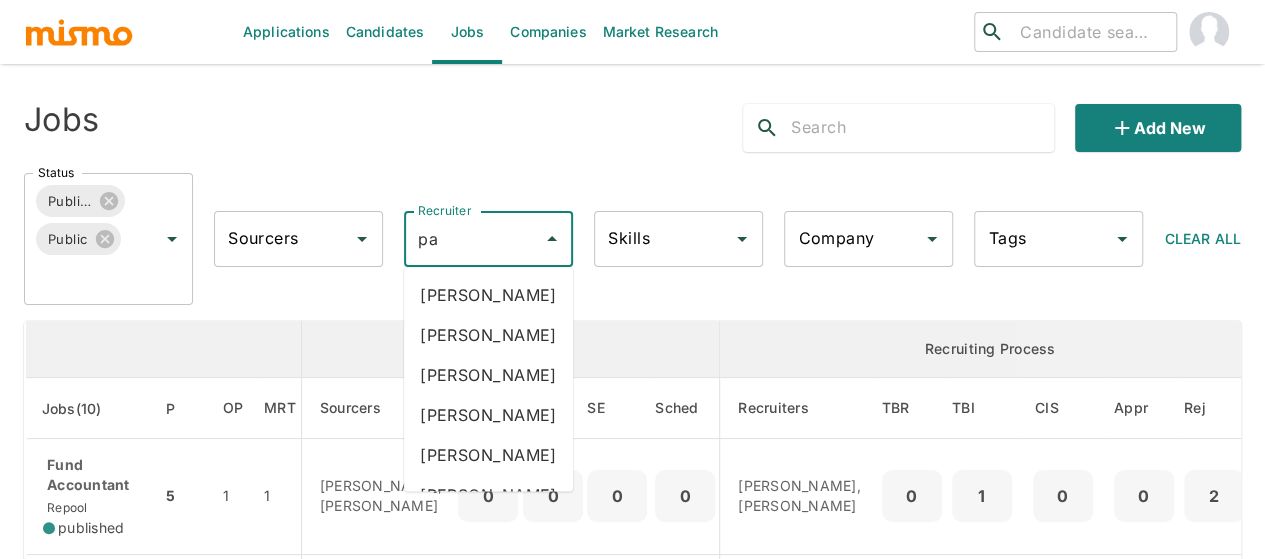 type on "pao" 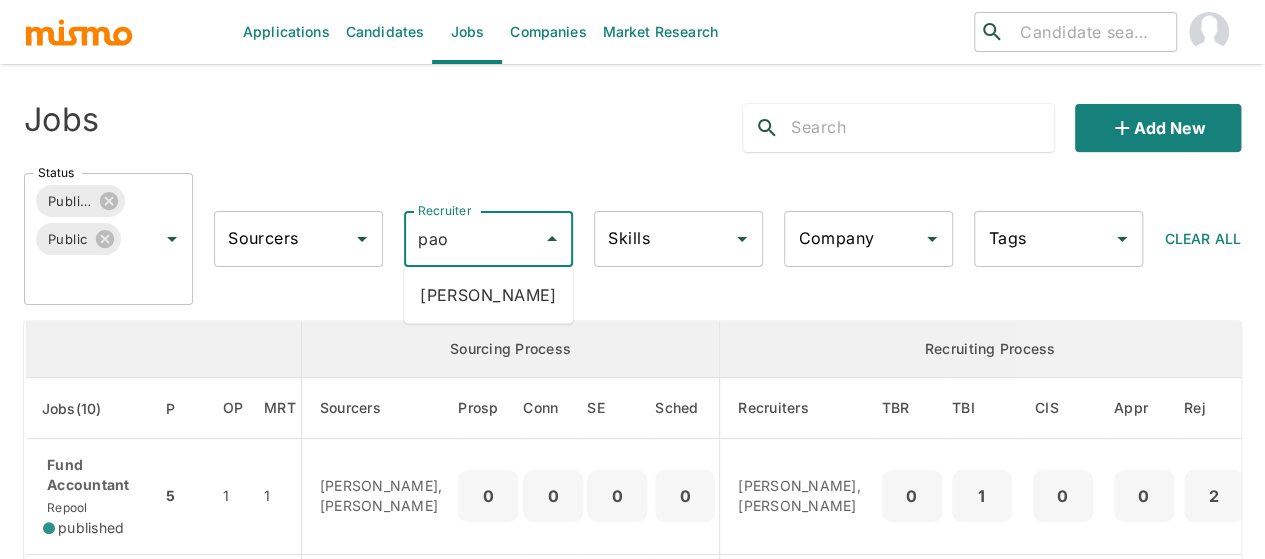 click on "Paola Pacheco" at bounding box center [488, 295] 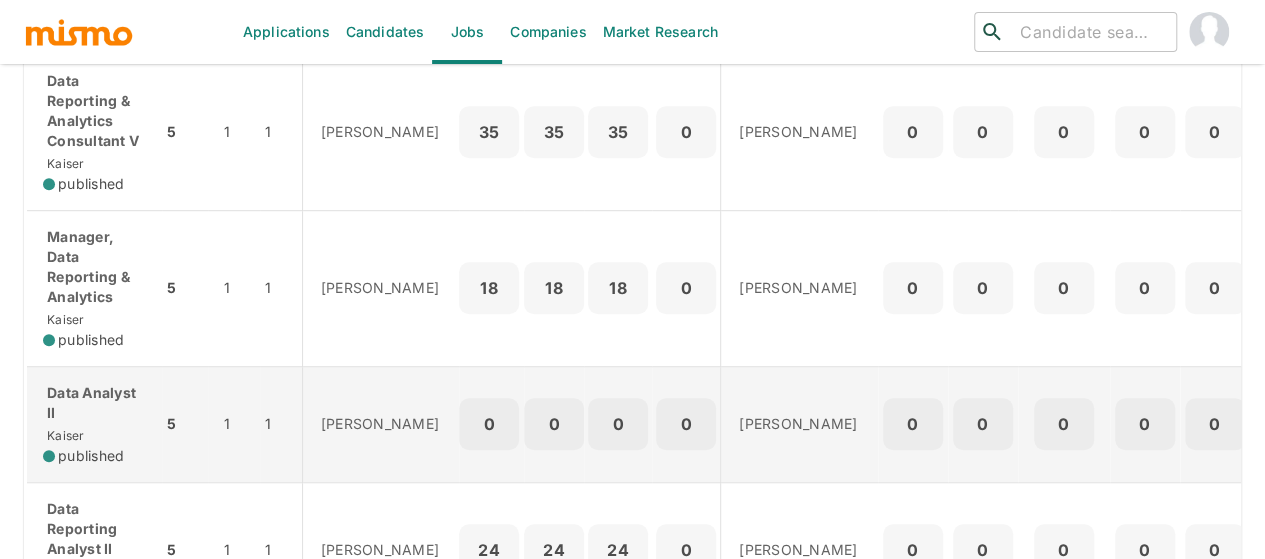 scroll, scrollTop: 700, scrollLeft: 0, axis: vertical 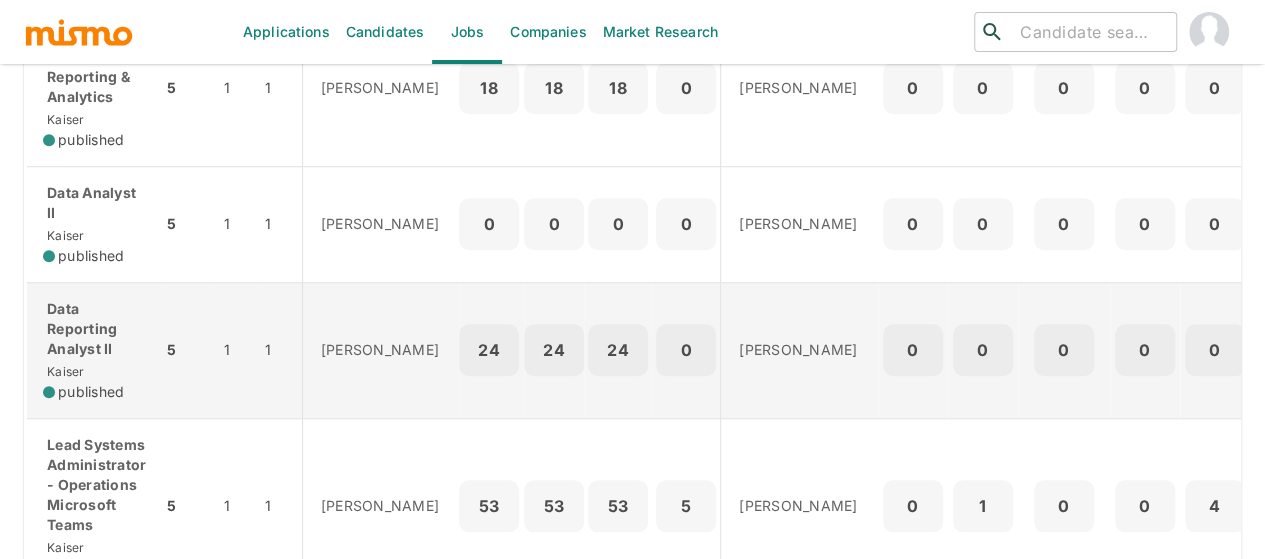 click on "Data Reporting Analyst II" at bounding box center (94, 329) 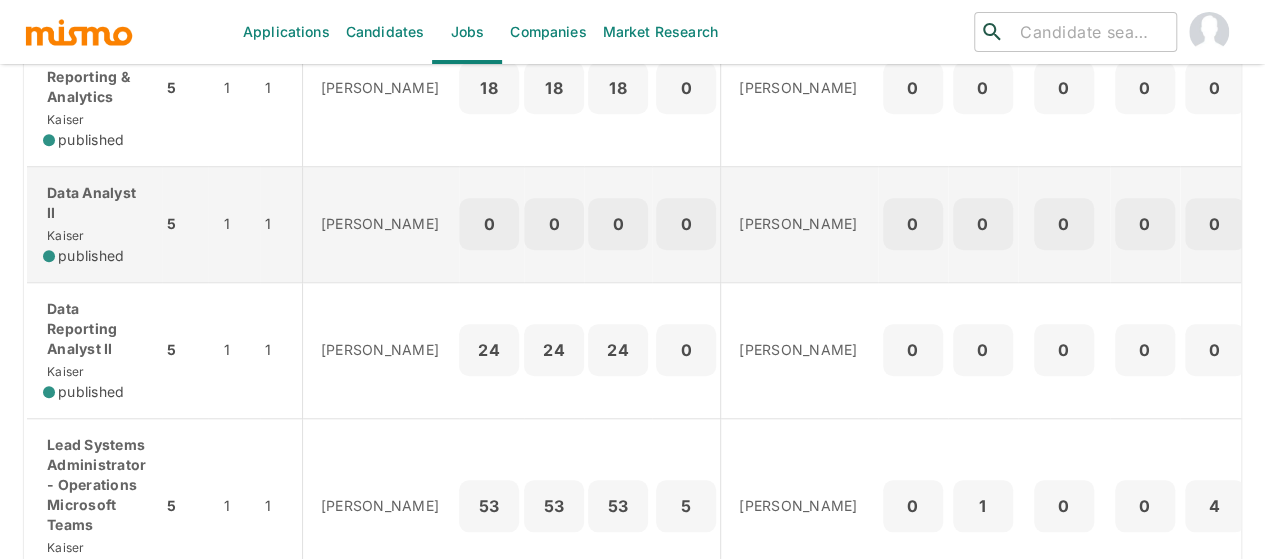 click on "Data Analyst II" at bounding box center [94, 203] 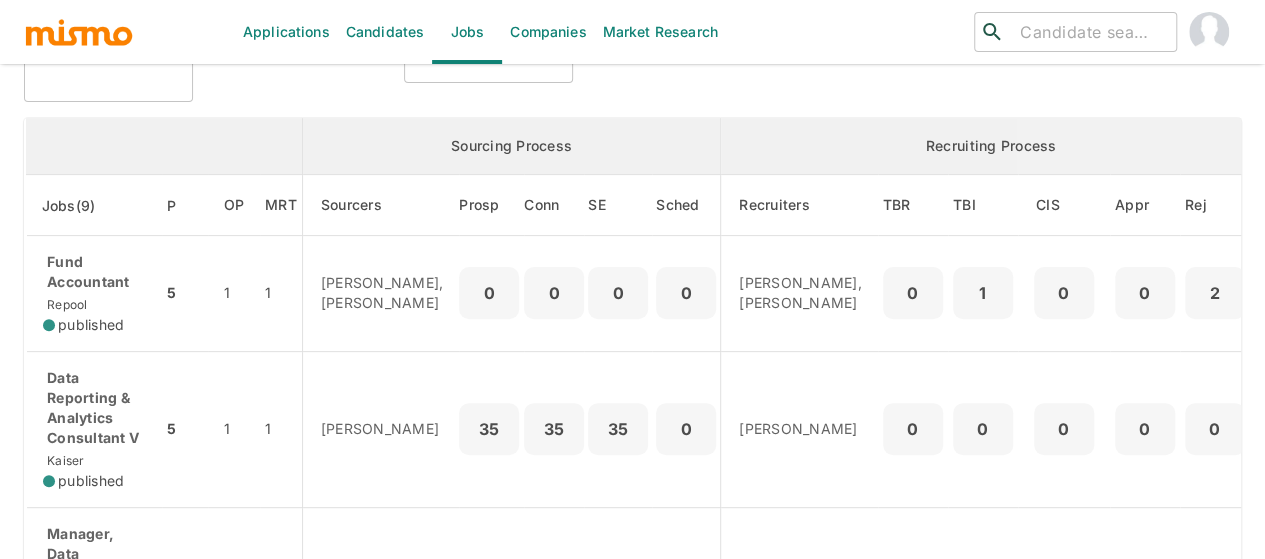 scroll, scrollTop: 0, scrollLeft: 0, axis: both 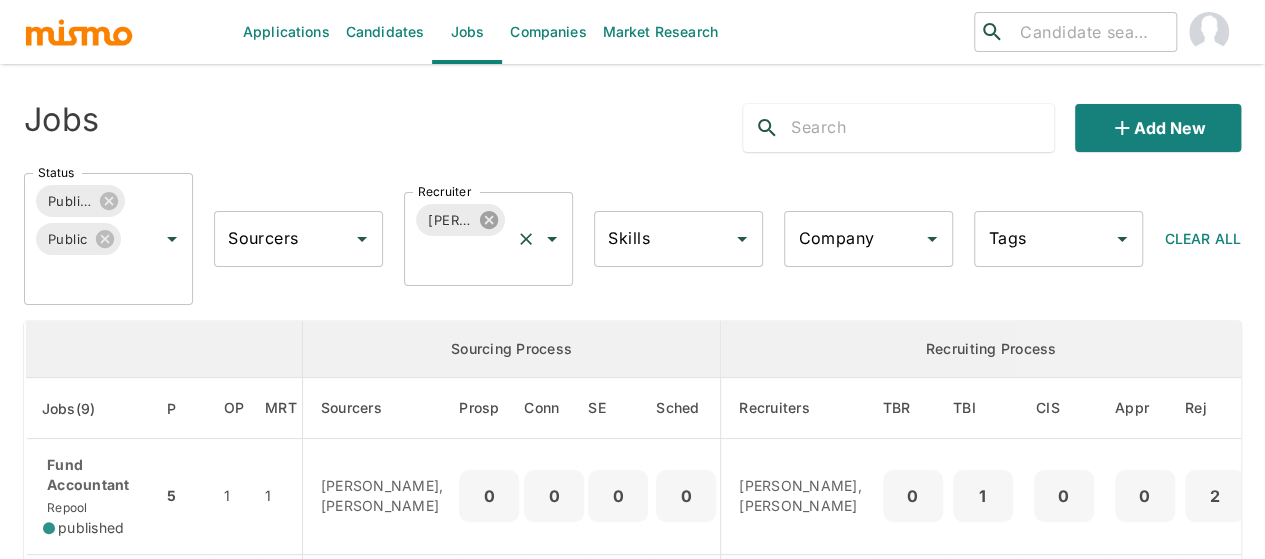 click 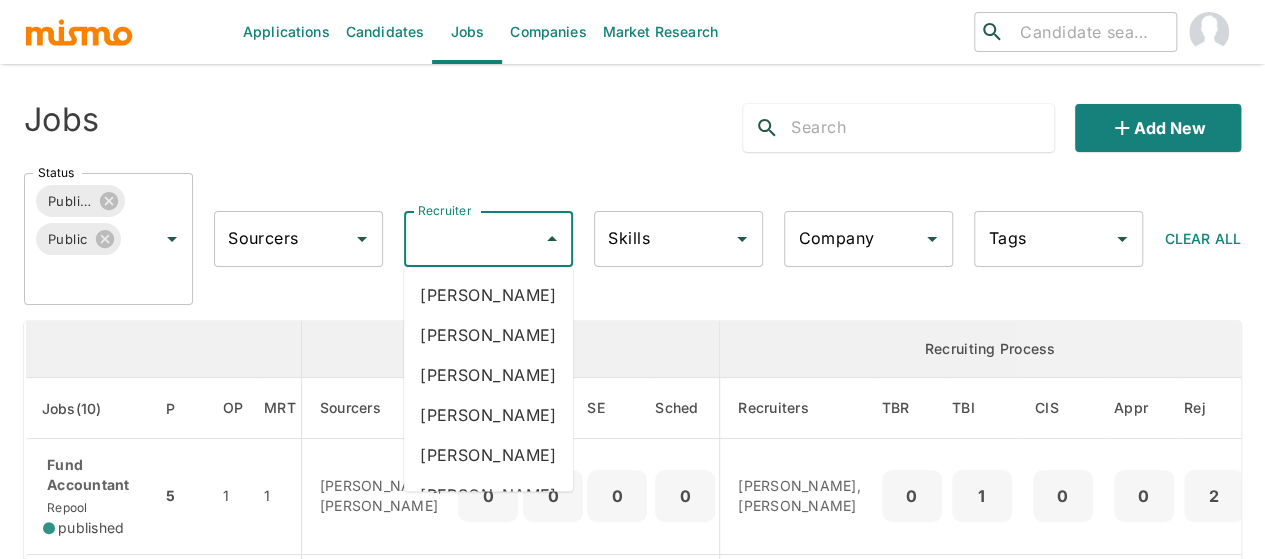 click on "Recruiter Recruiter" at bounding box center (488, 239) 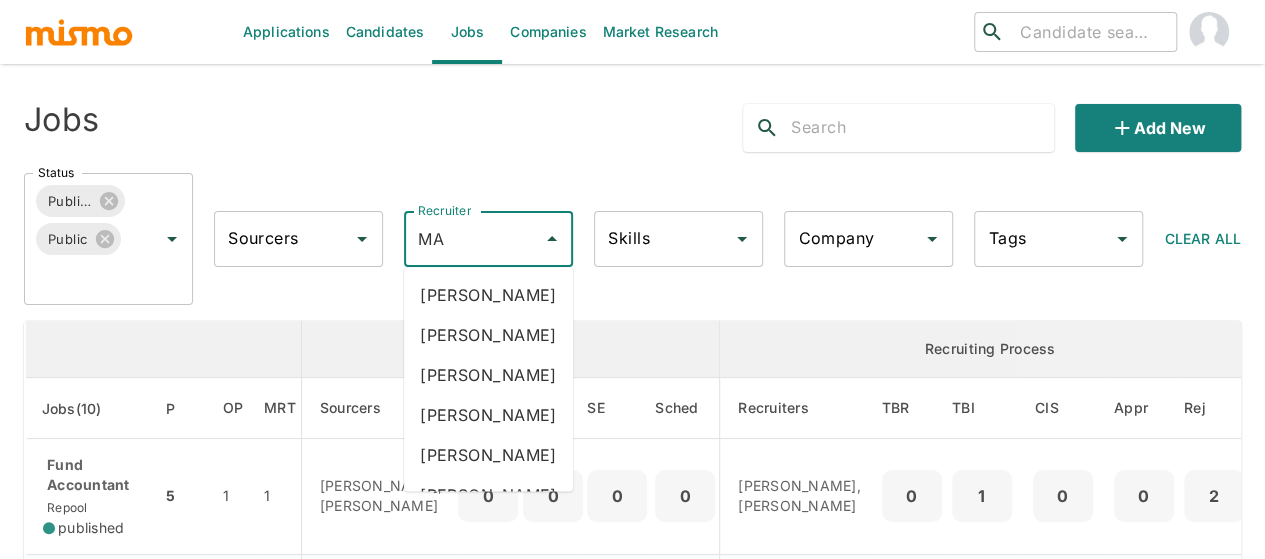 type on "MAI" 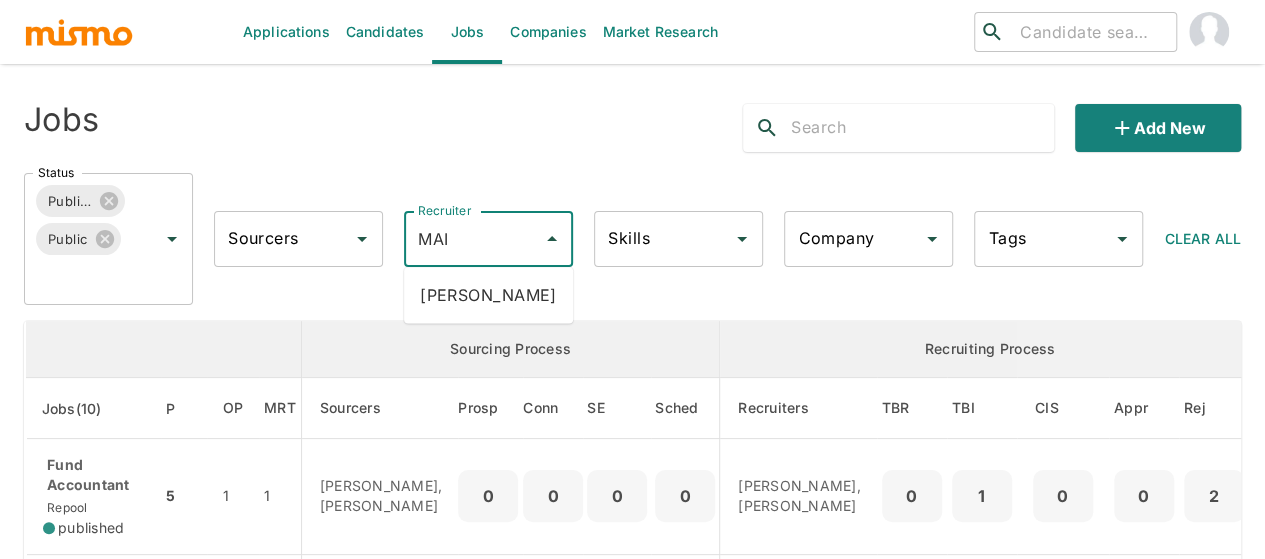 click on "Maia Reyes" at bounding box center [488, 295] 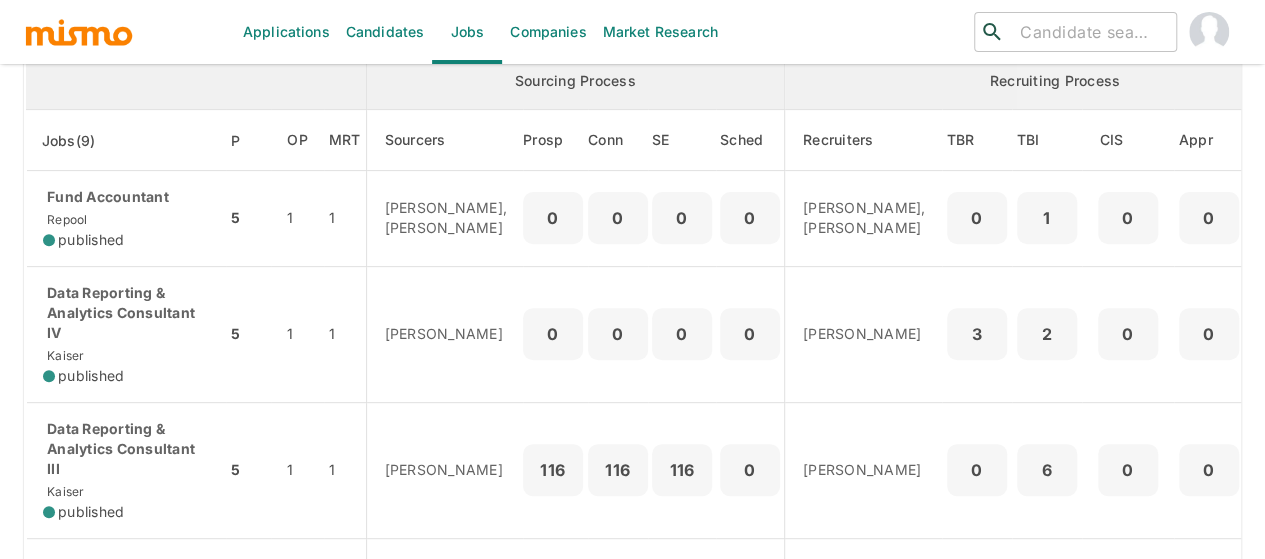 scroll, scrollTop: 300, scrollLeft: 0, axis: vertical 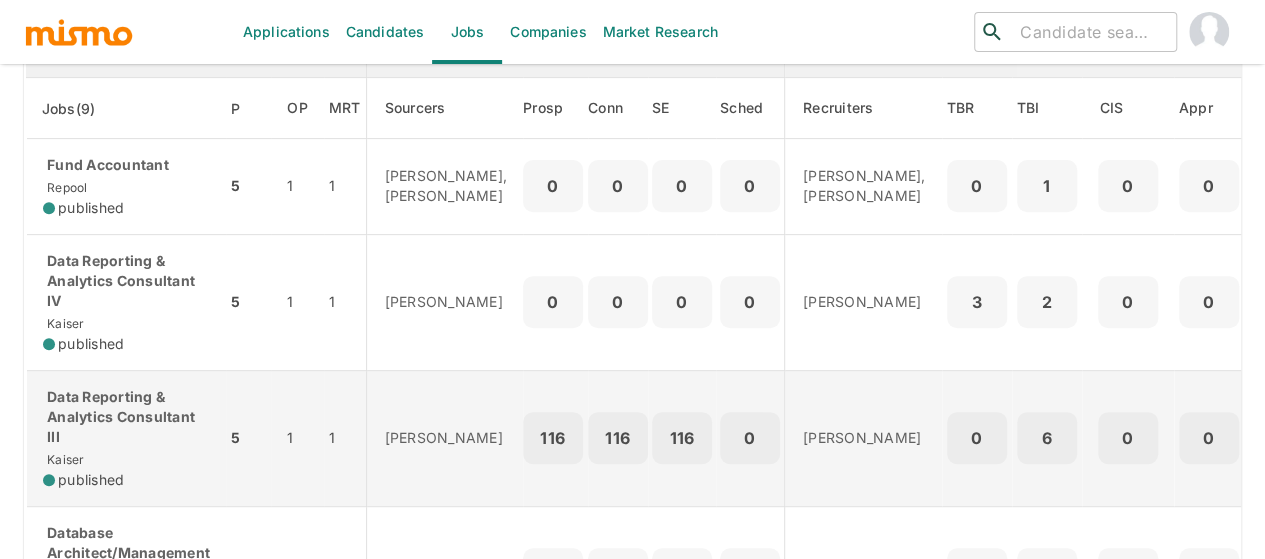 click on "Data Reporting &  Analytics Consultant III" at bounding box center (126, 417) 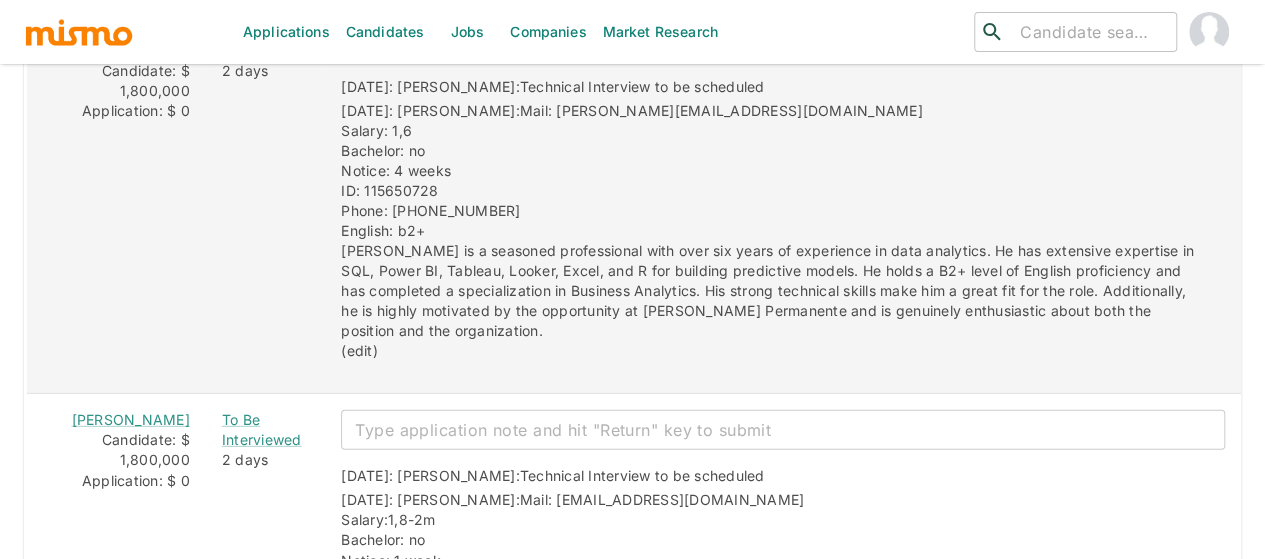 scroll, scrollTop: 2750, scrollLeft: 0, axis: vertical 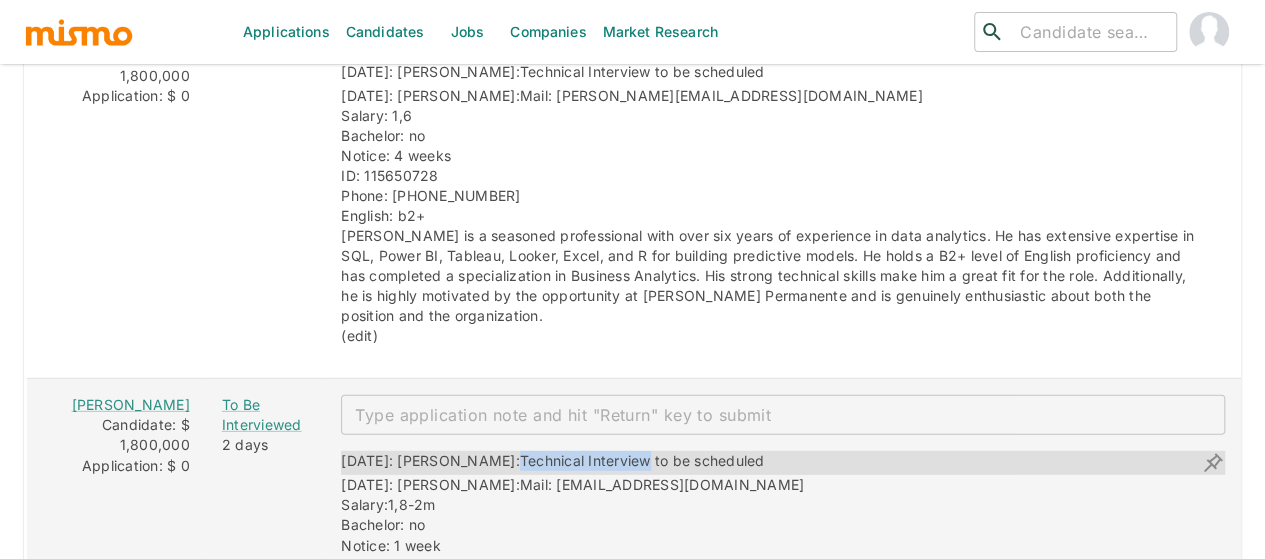 drag, startPoint x: 588, startPoint y: 388, endPoint x: 454, endPoint y: 385, distance: 134.03358 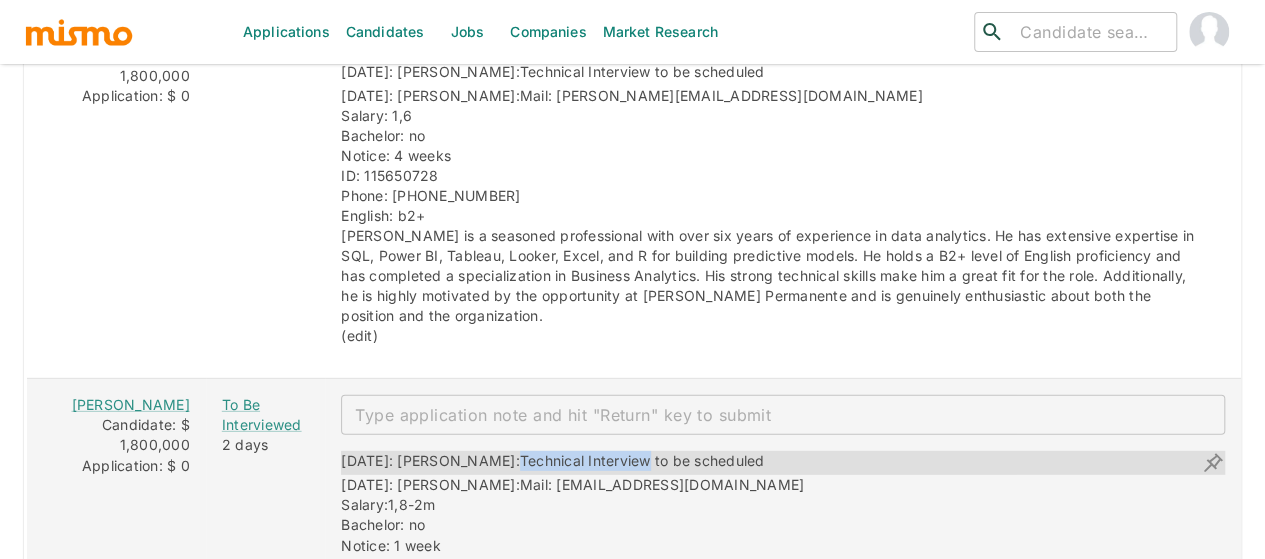 click on "Technical Interview to be scheduled" at bounding box center (642, 460) 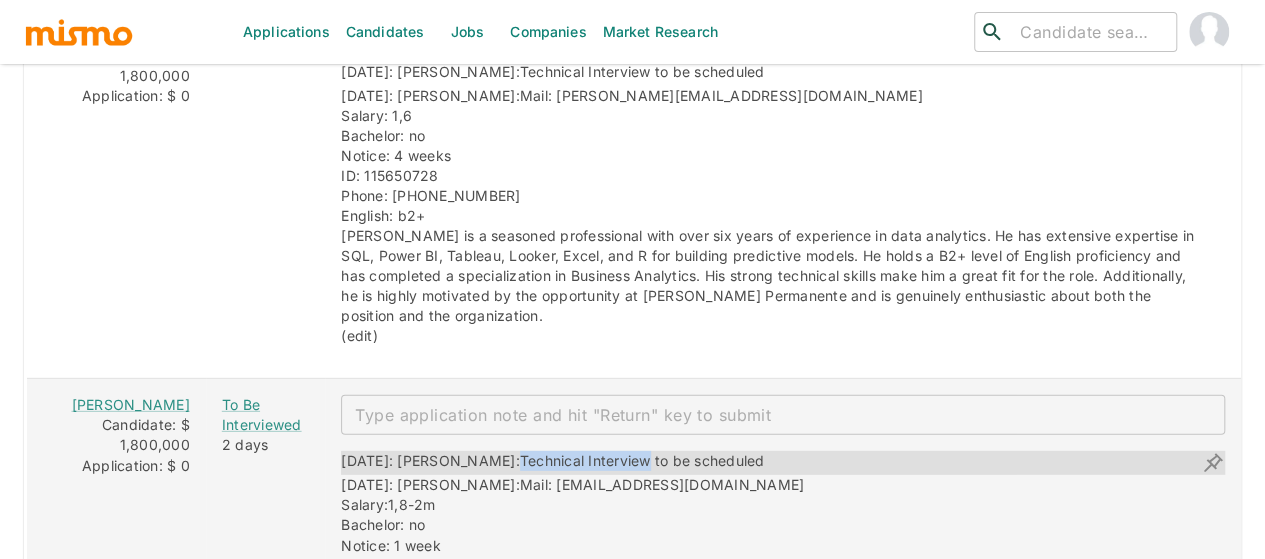 copy on "Technical Interview" 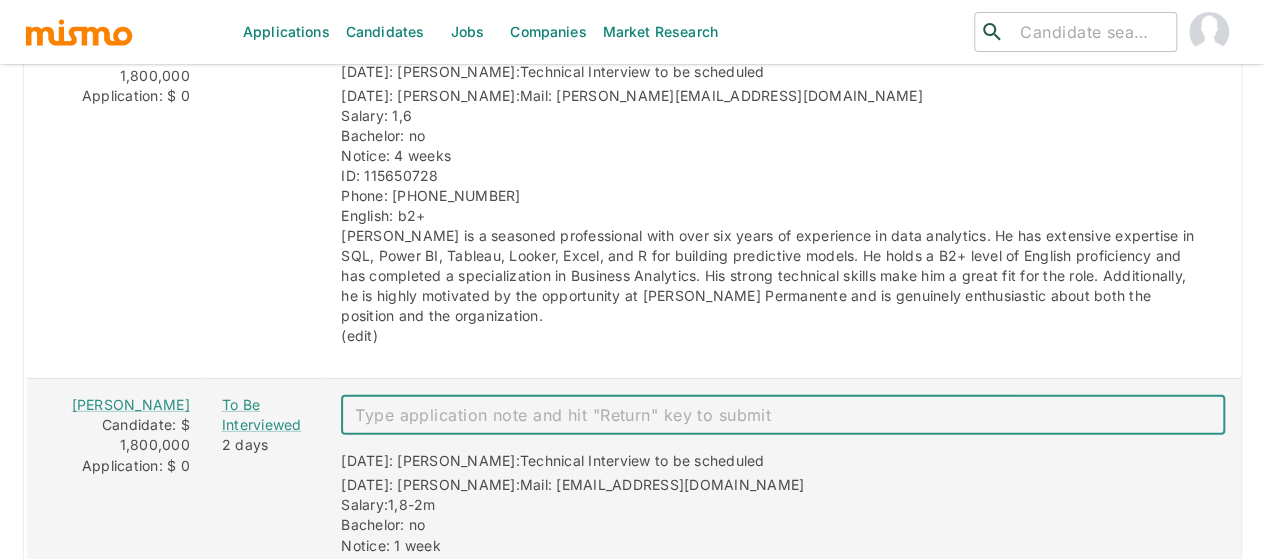 click at bounding box center [783, 415] 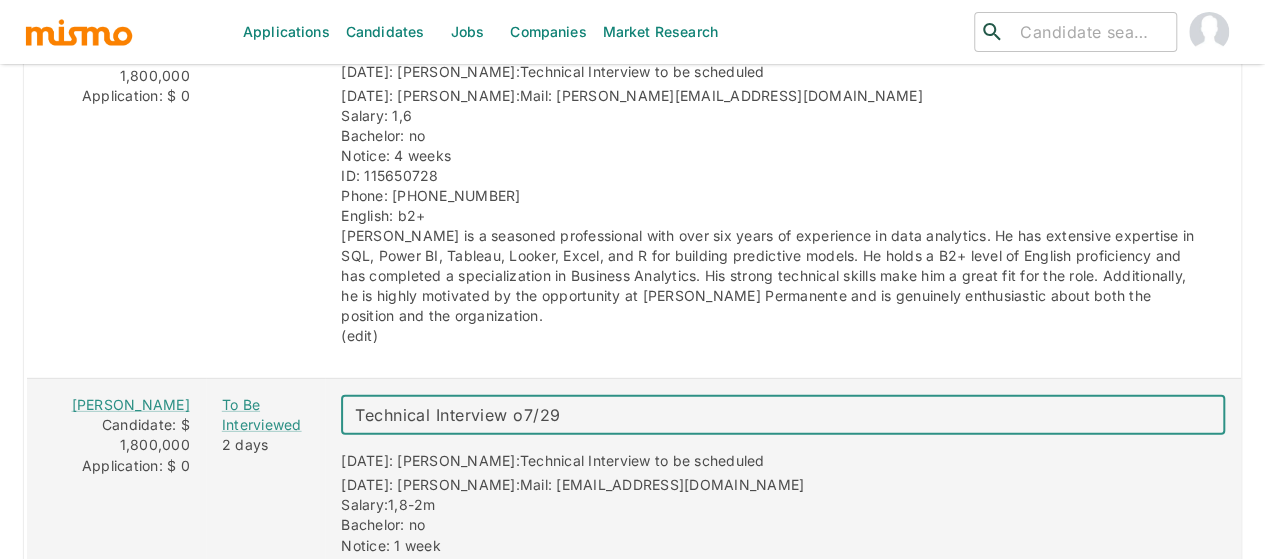 click on "Technical Interview o7/29" at bounding box center [783, 415] 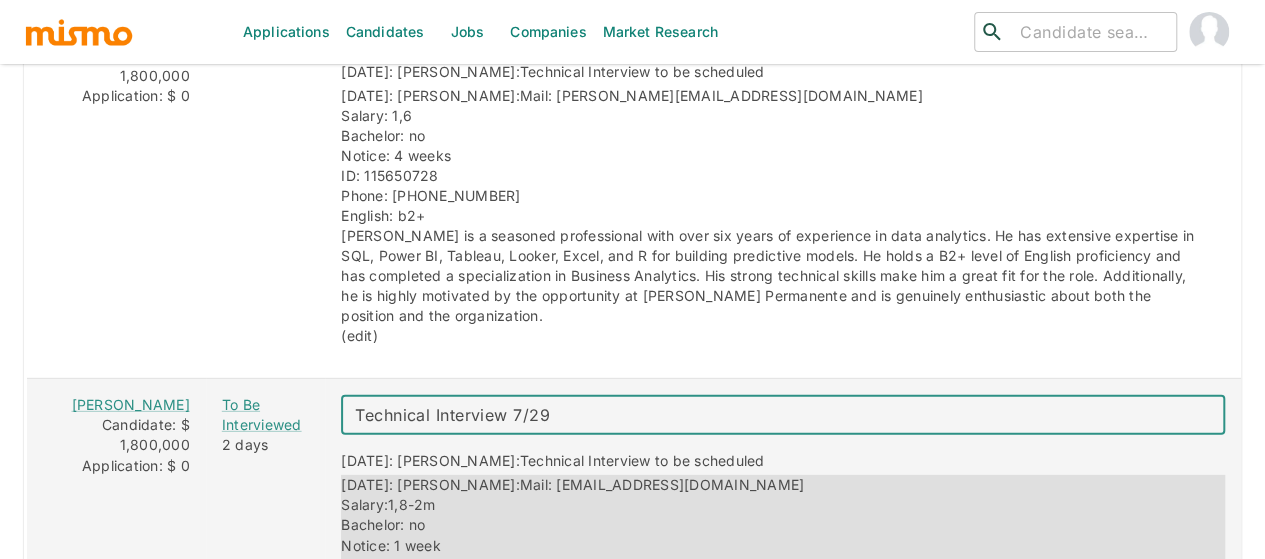type on "Technical Interview 07/29" 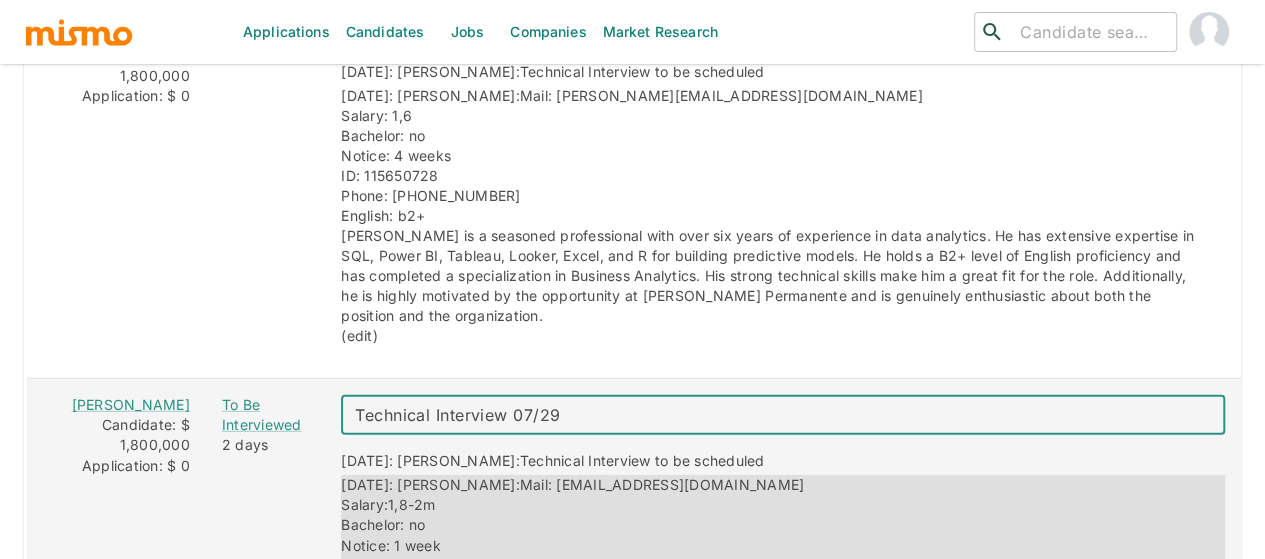 type 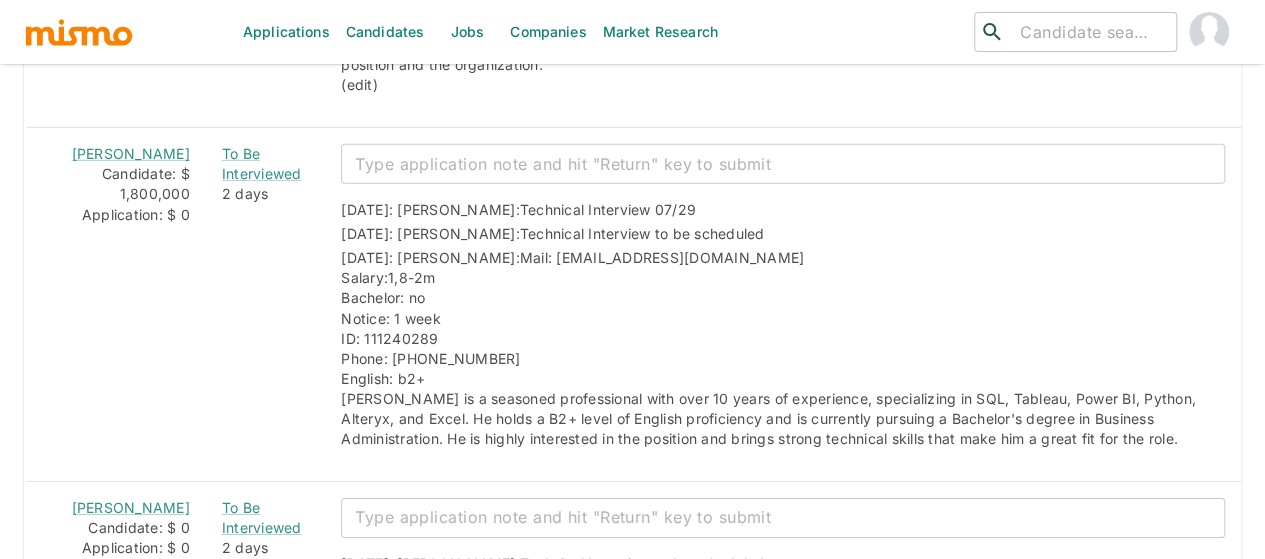 scroll, scrollTop: 3000, scrollLeft: 0, axis: vertical 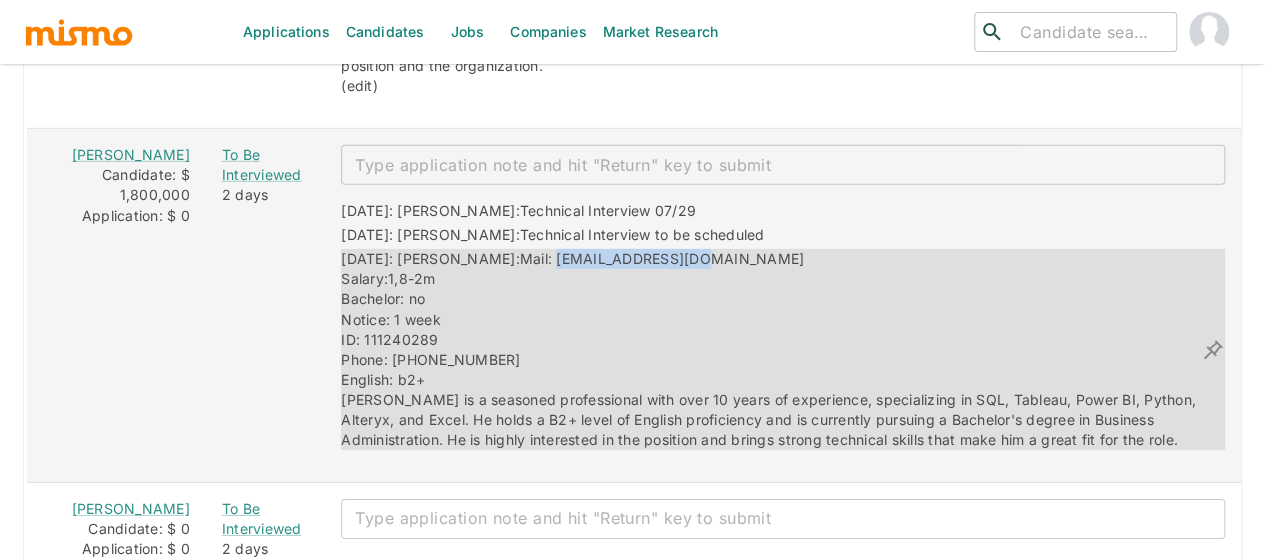 drag, startPoint x: 644, startPoint y: 192, endPoint x: 492, endPoint y: 189, distance: 152.0296 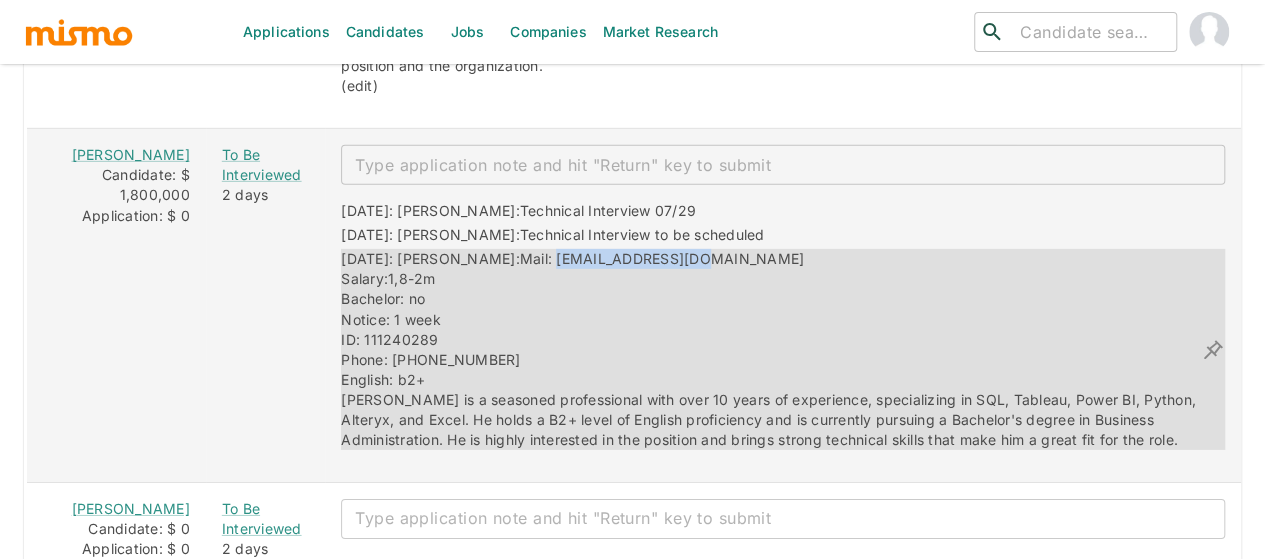 click on "07/22/2025:
Kaiser:  Mail: esherr77@gmail.com Salary:1,8-2m Bachelor: no Notice: 1 week ID: 111240289 Phone: 72978826 English: b2+ Héctor is a seasoned professional with over 10 years of experience, specializing in SQL, Tableau, Power BI, Python, Alteryx, and Excel. He holds a B2+ level of English proficiency and is currently pursuing a Bachelor's degree in Business Administration. He is highly interested in the position and brings strong technical skills that make him a great fit for the role." at bounding box center (771, 349) 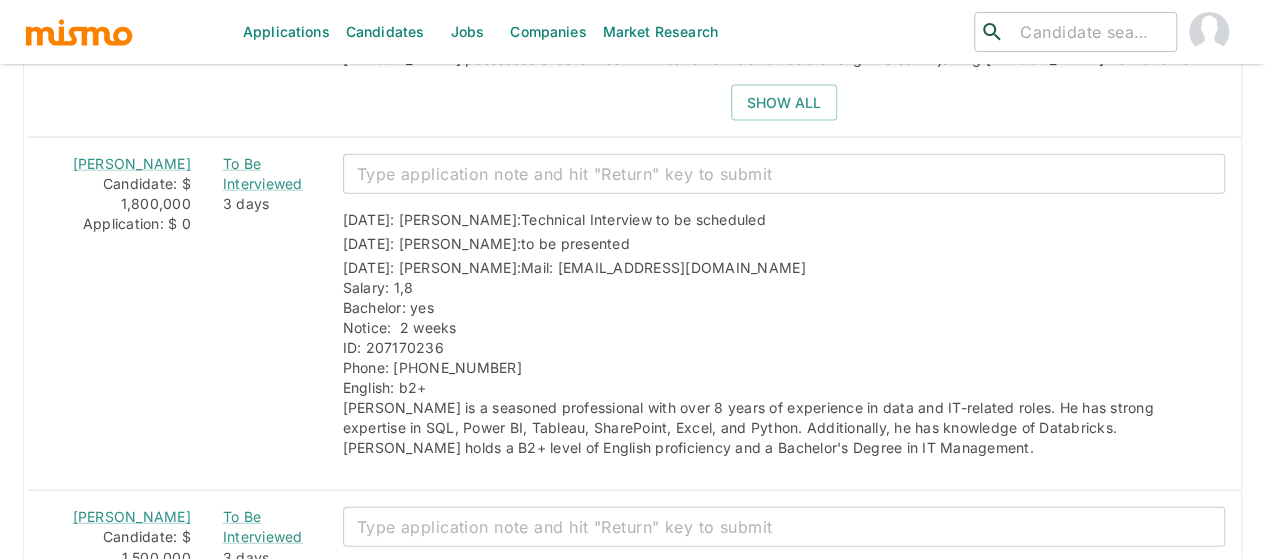 scroll, scrollTop: 2200, scrollLeft: 0, axis: vertical 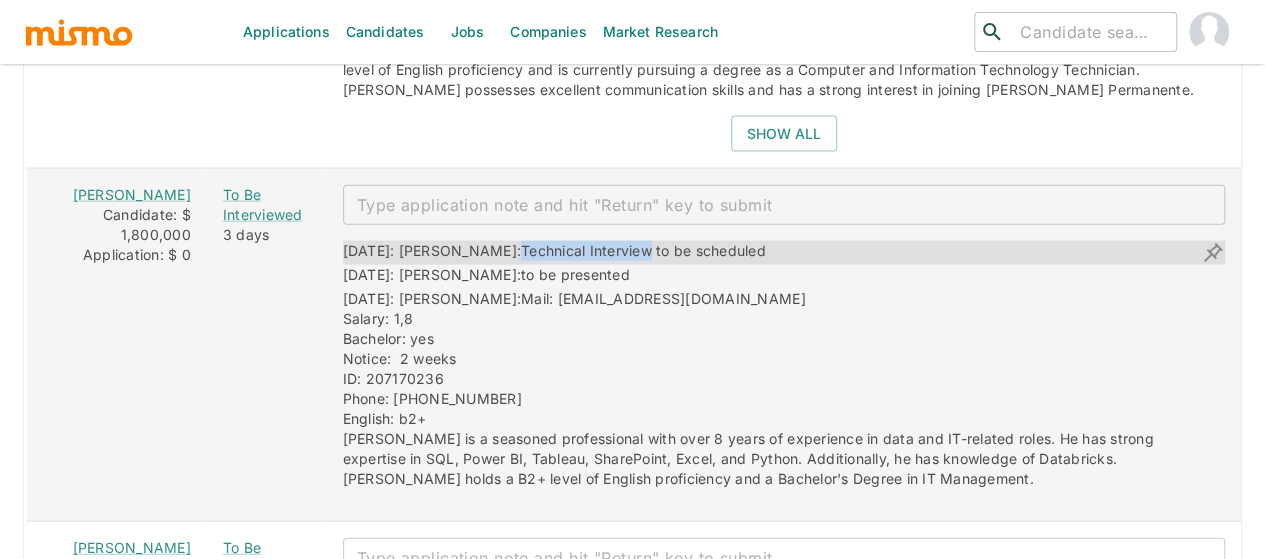drag, startPoint x: 589, startPoint y: 235, endPoint x: 456, endPoint y: 235, distance: 133 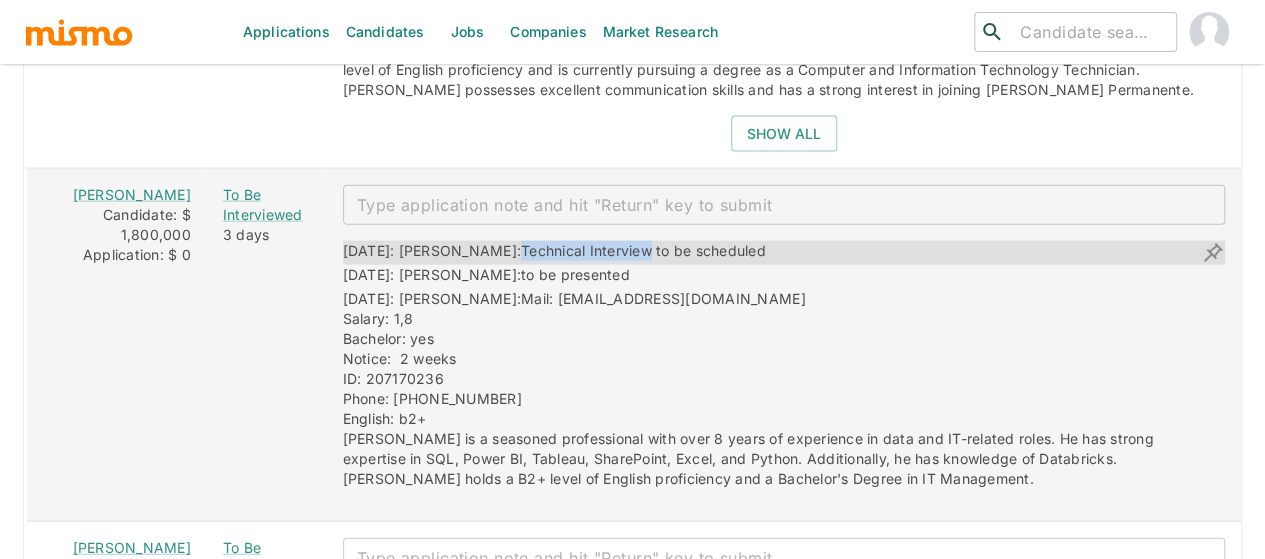 click on "Technical Interview to be scheduled" at bounding box center (643, 250) 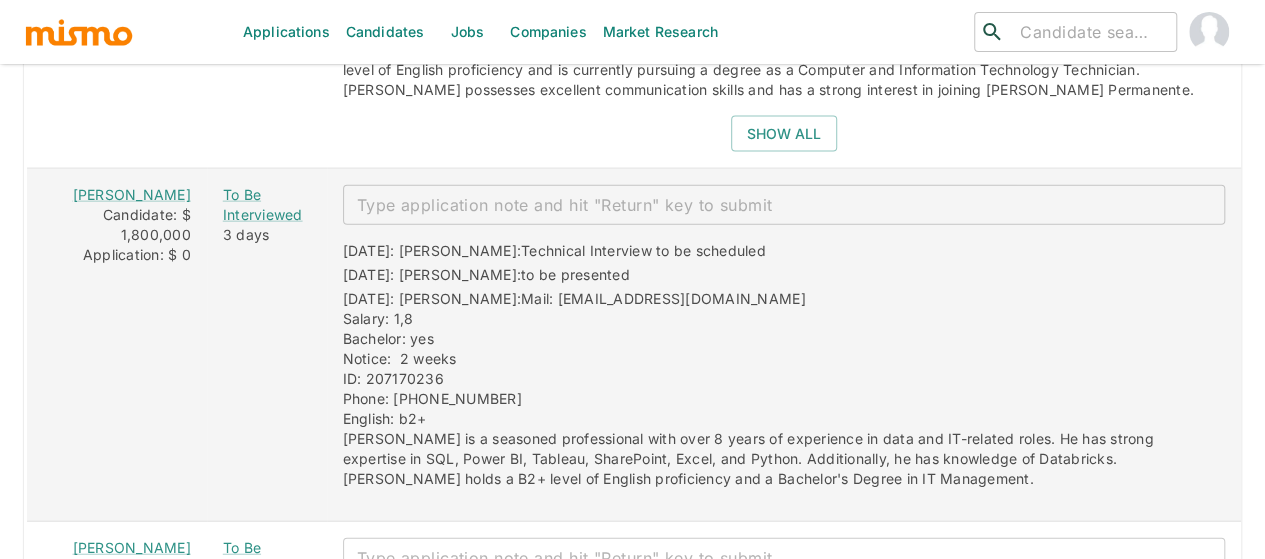 click at bounding box center (784, 205) 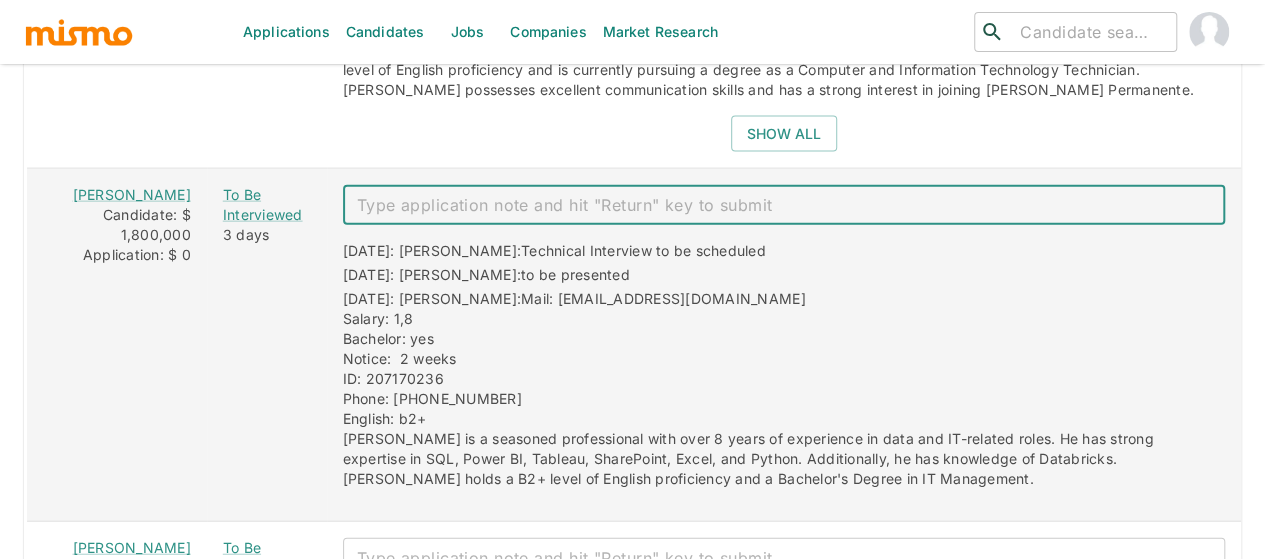 paste on "Technical Interview" 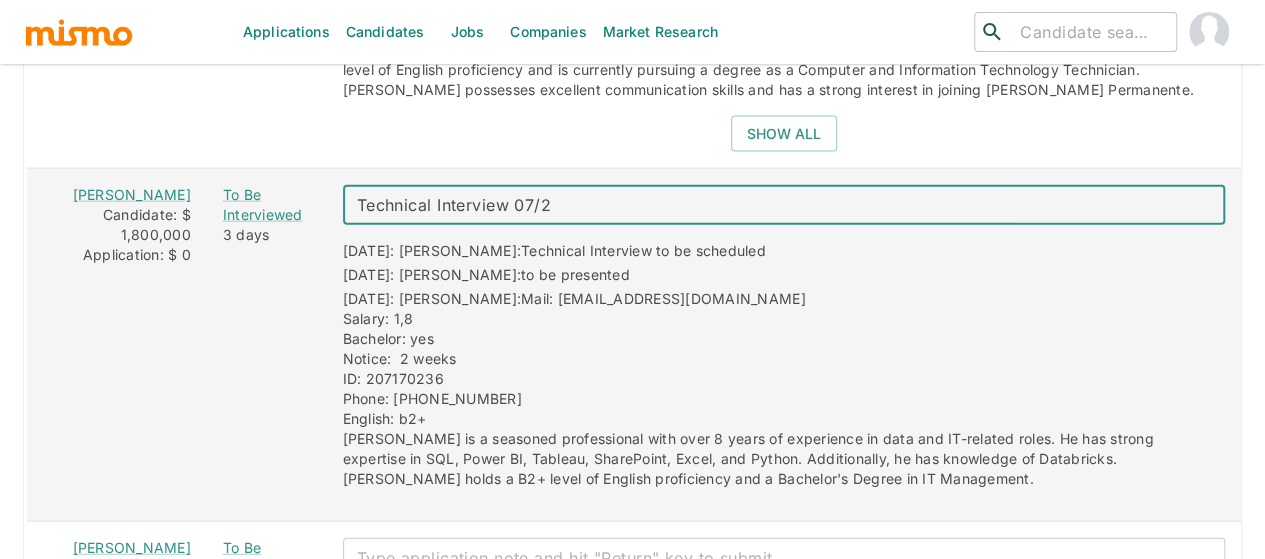 type on "Technical Interview 07/28" 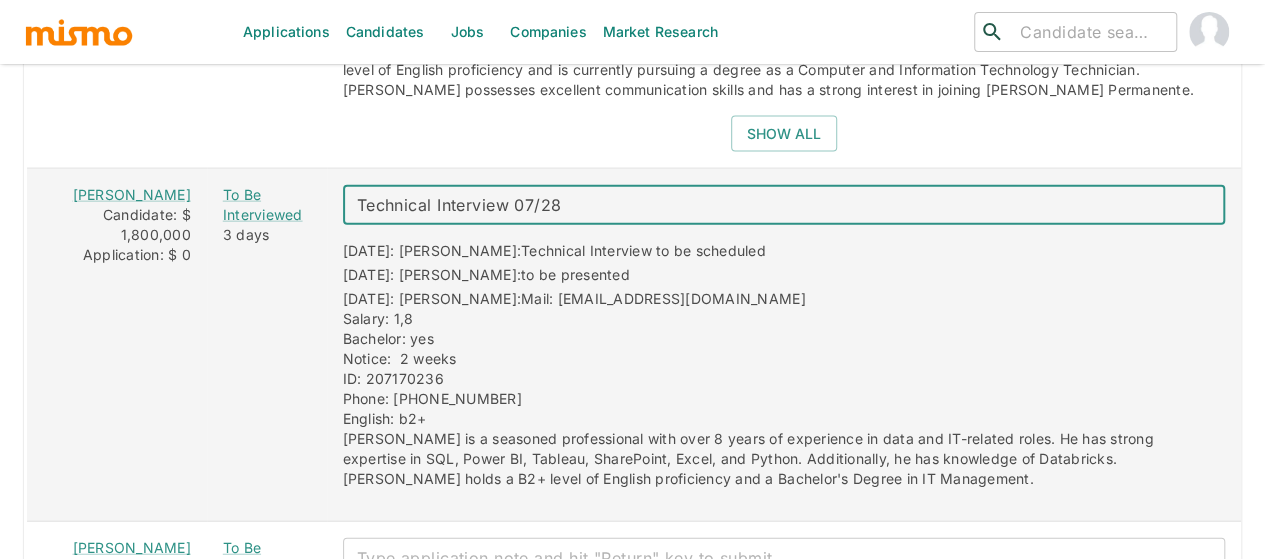 type 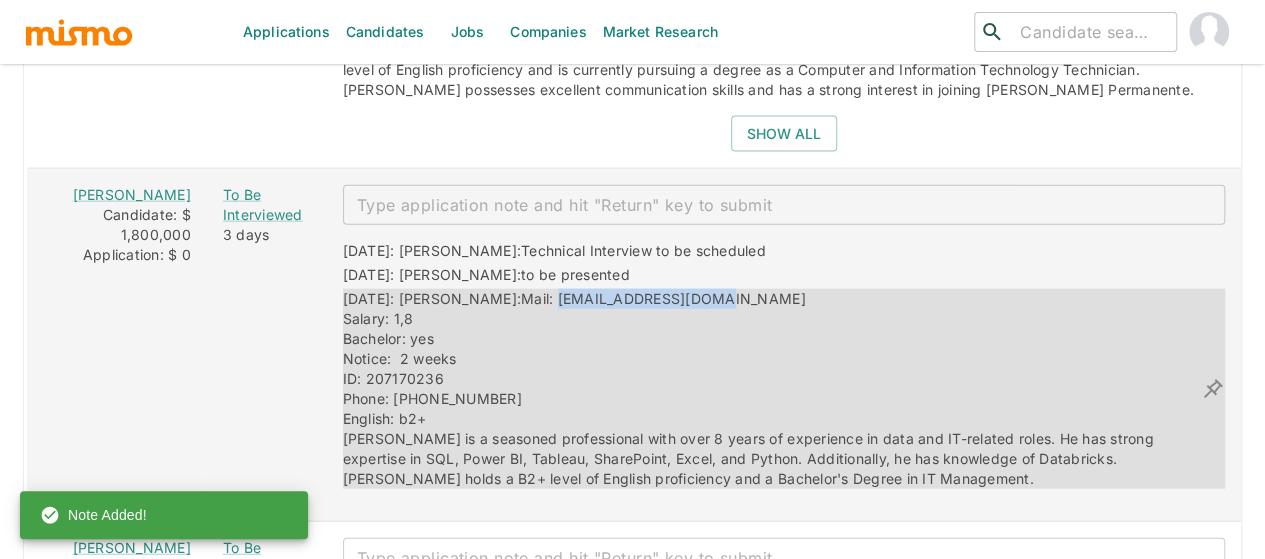 drag, startPoint x: 667, startPoint y: 289, endPoint x: 488, endPoint y: 280, distance: 179.22612 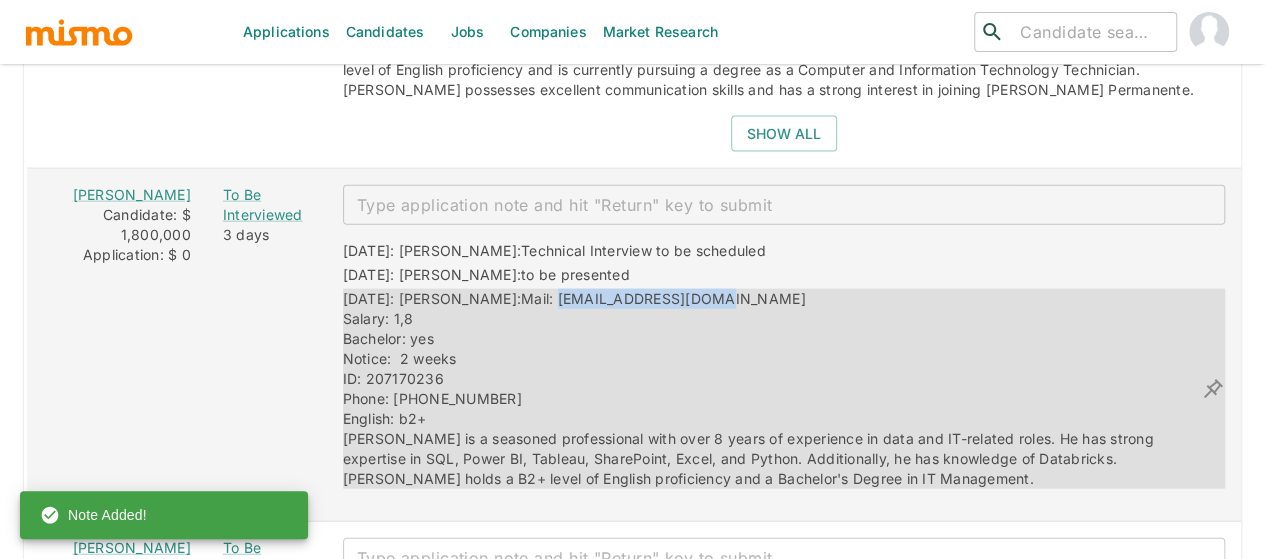 click on "07/11/2025:
Kaiser:  Mail: andrew12av@gmail.com Salary: 1,8 Bachelor: yes Notice:  2 weeks ID: 207170236 Phone: 87984279 English: b2+ Andrew is a seasoned professional with over 8 years of experience in data and IT-related roles. He has strong expertise in SQL, Power BI, Tableau, SharePoint, Excel, and Python. Additionally, he has knowledge of Databricks. Andreu holds a B2+ level of English proficiency and a Bachelor's Degree in IT Management." at bounding box center [772, 389] 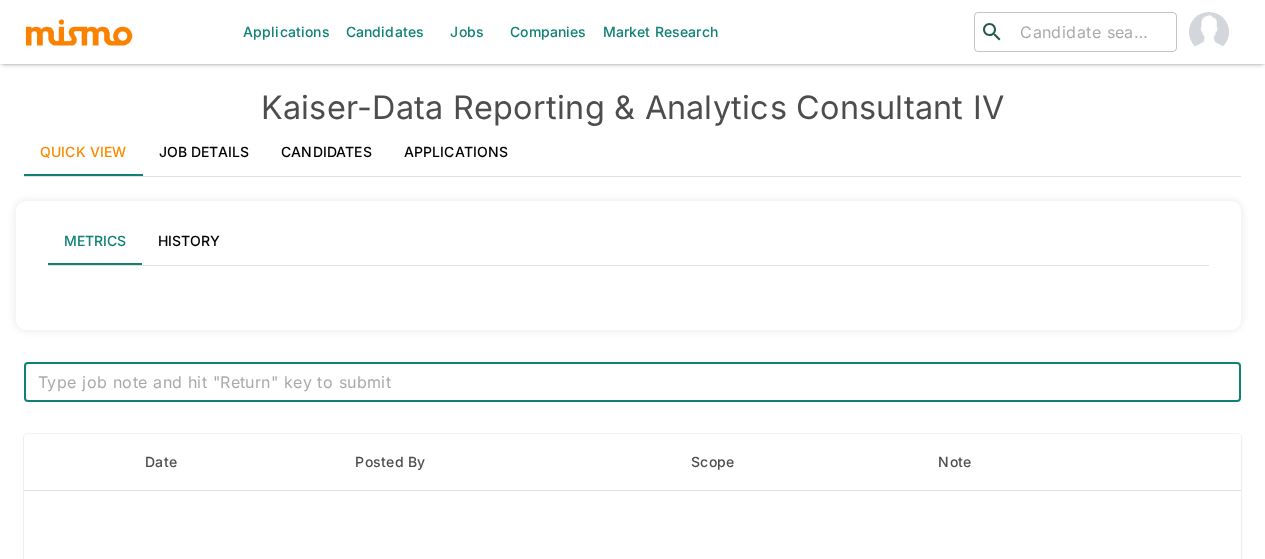 type on "Active statuses" 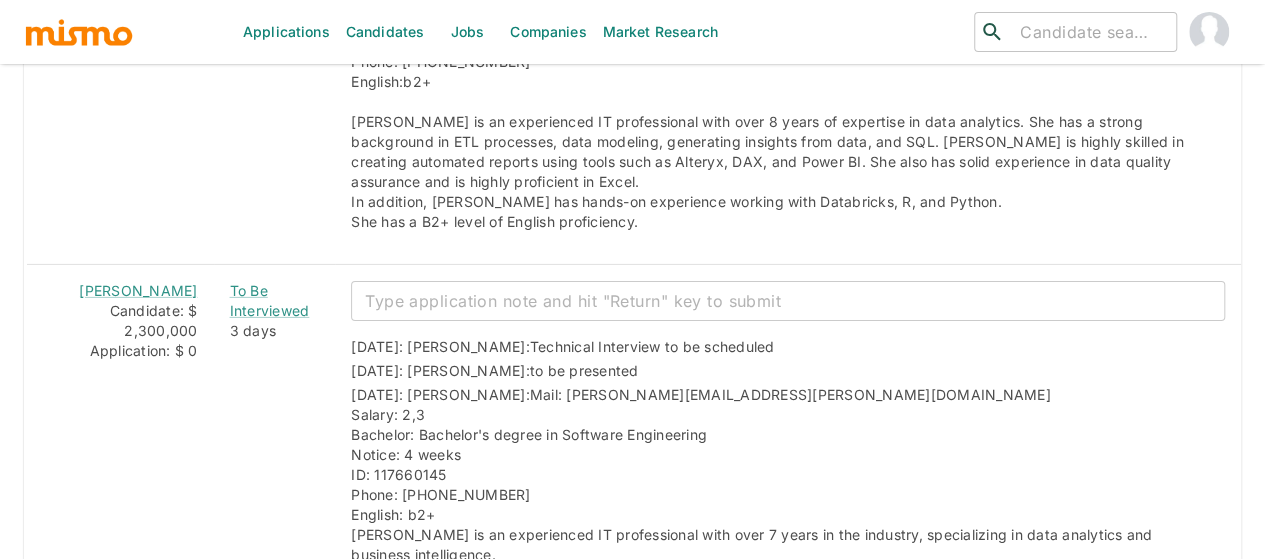 scroll, scrollTop: 3200, scrollLeft: 0, axis: vertical 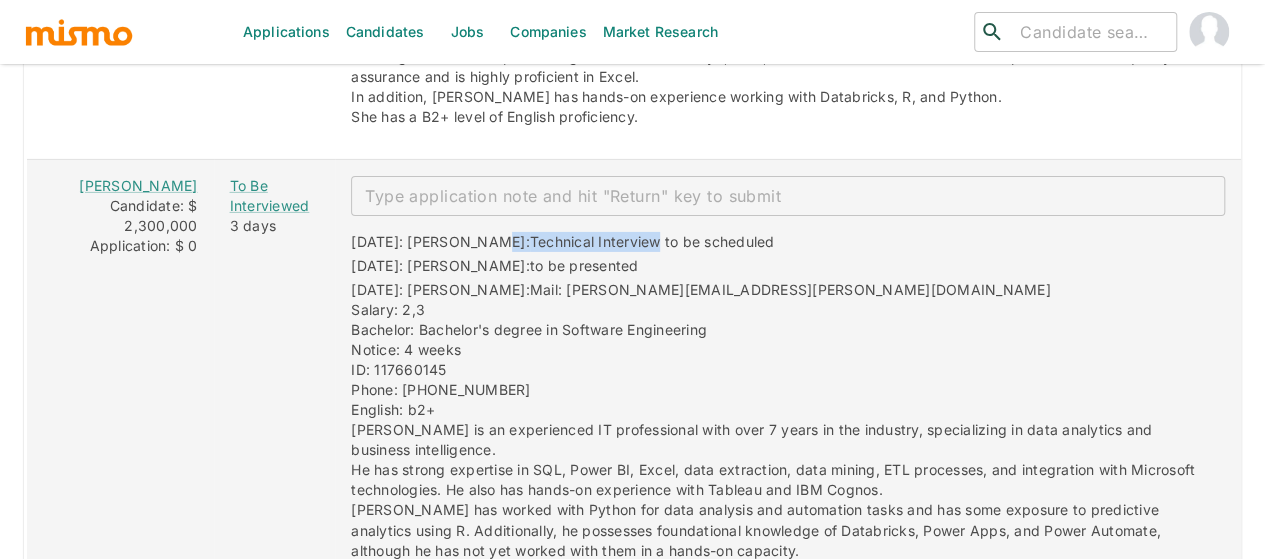 drag, startPoint x: 594, startPoint y: 207, endPoint x: 458, endPoint y: 198, distance: 136.29747 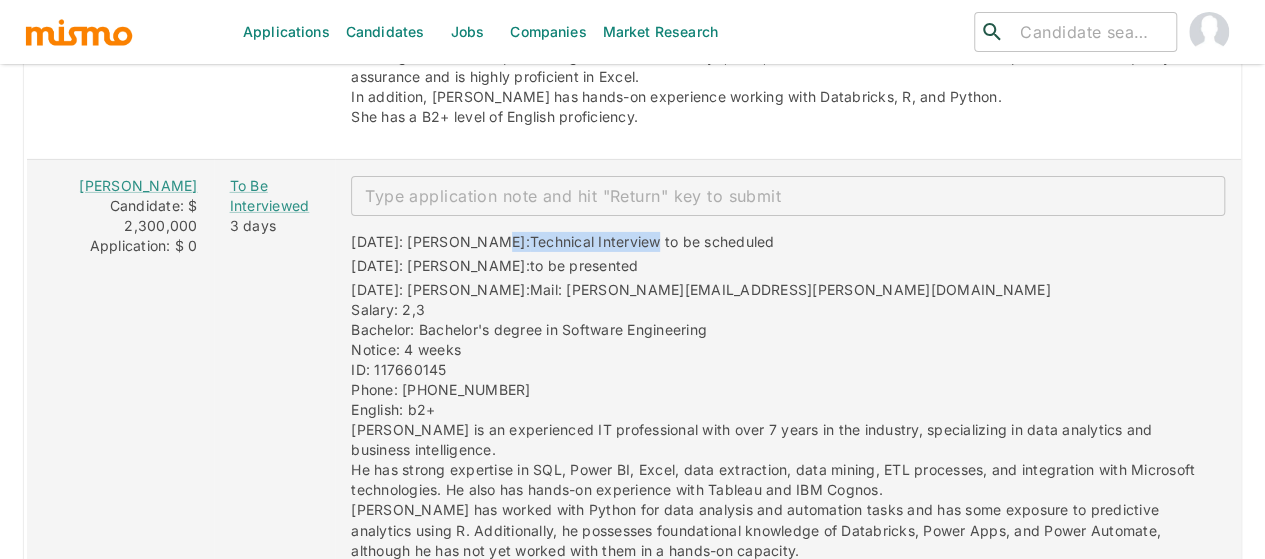click on "[DATE]:
[PERSON_NAME]:  Technical Interview to be scheduled [DATE]:
[PERSON_NAME]:  to be presented  [DATE]:
[PERSON_NAME]:  Mail: [PERSON_NAME][EMAIL_ADDRESS][PERSON_NAME][DOMAIN_NAME] Salary: 2,3 Bachelor: Bachelor's degree in Software Engineering Notice: 4 weeks ID: 117660145 Phone: 84008209 English: b2+ [PERSON_NAME] is an experienced IT professional with over 7 years in the industry, specializing in data analytics and business intelligence. He has strong expertise in SQL, Power BI, Excel, data extraction, data mining, ETL processes, and integration with Microsoft technologies. He also has hands-on experience with Tableau and IBM Cognos. [PERSON_NAME] has worked with Python for data analysis and automation tasks and has some exposure to predictive analytics using R. Additionally, he possesses foundational knowledge of Databricks, Power Apps, and Power Automate, although he has not yet worked with them in a hands-on capacity. He holds a Bachelor's degree in Software Engineering and has a B2+ level of English proficiency." at bounding box center [780, 398] 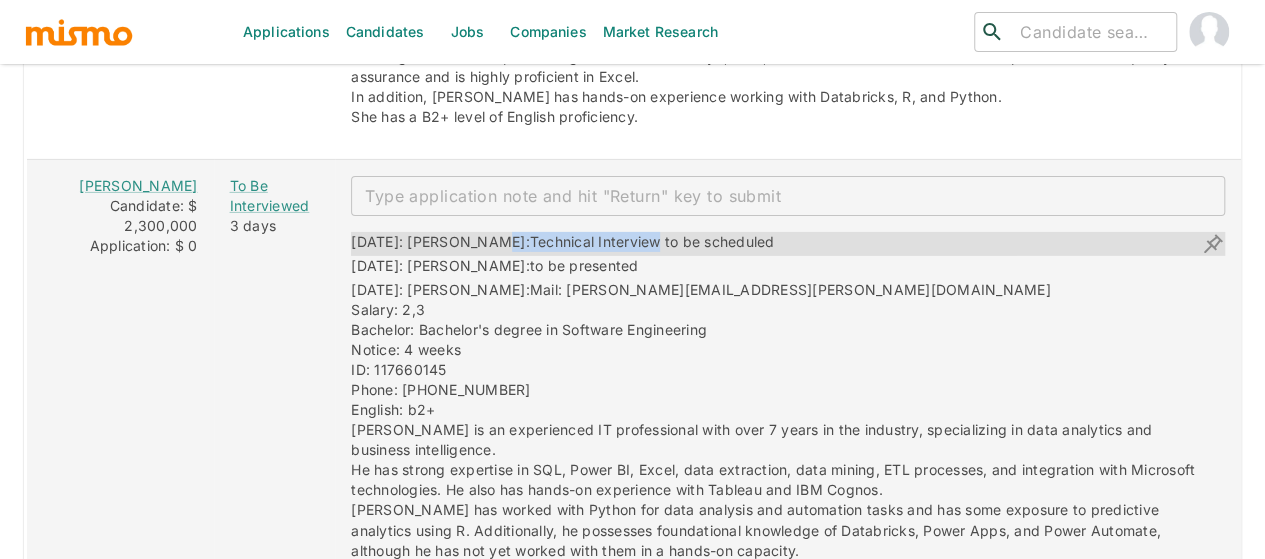 copy on "Technical Interview" 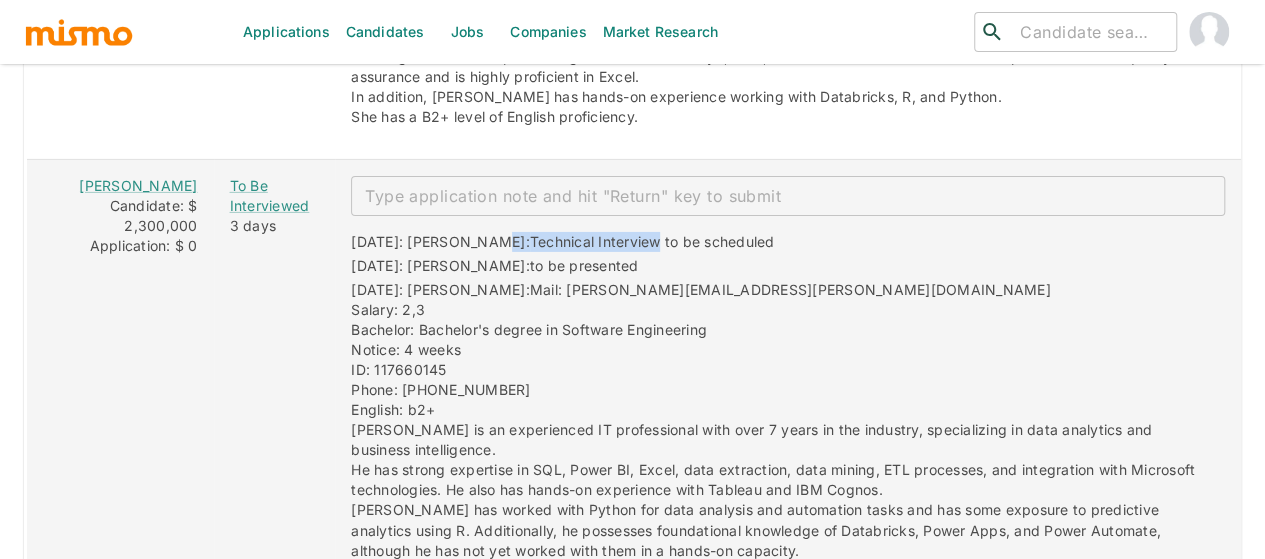 click at bounding box center [788, 196] 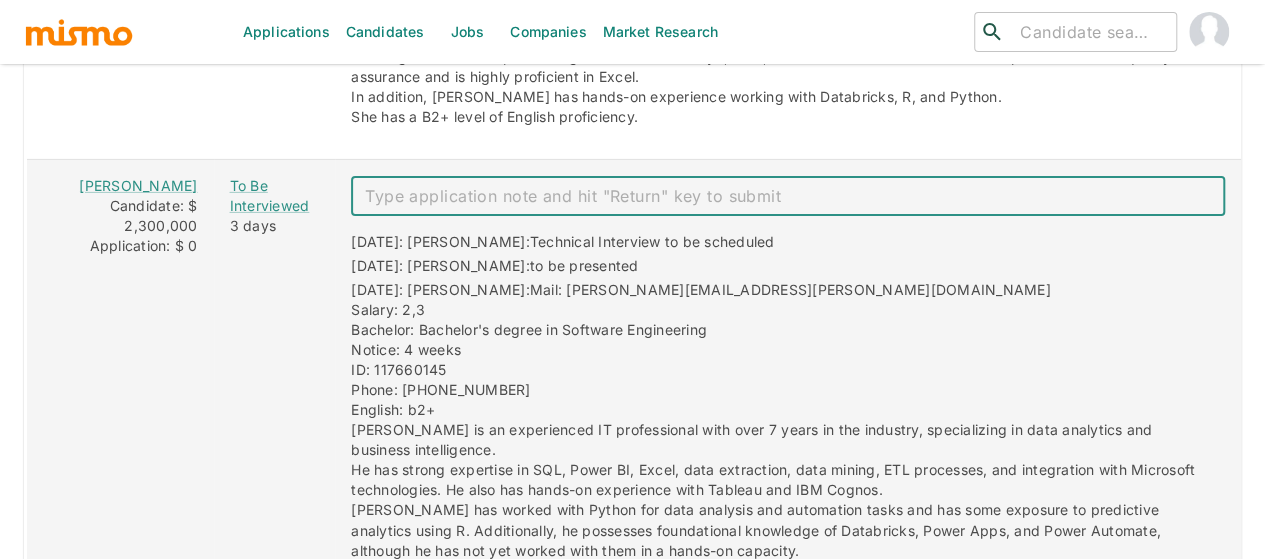 paste on "Technical Interview" 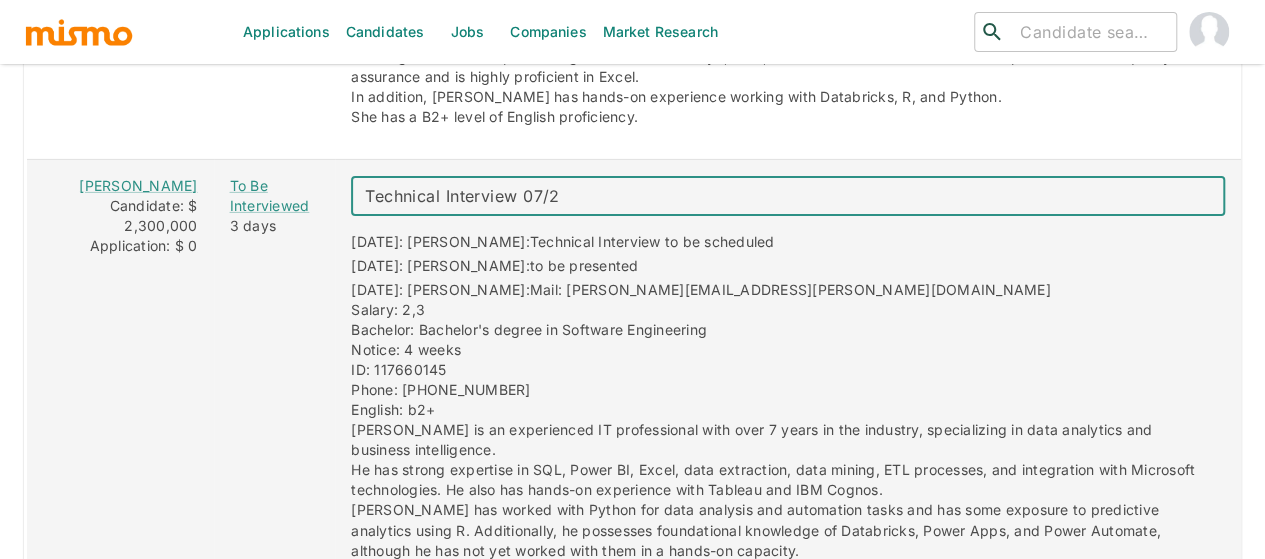 type on "Technical Interview 07/29" 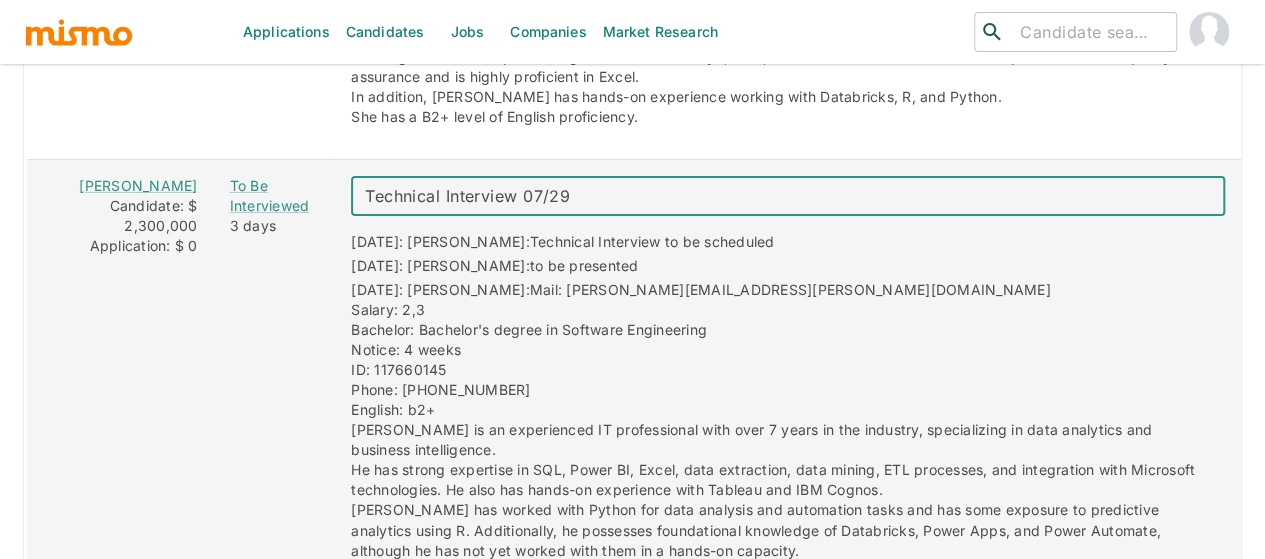 type 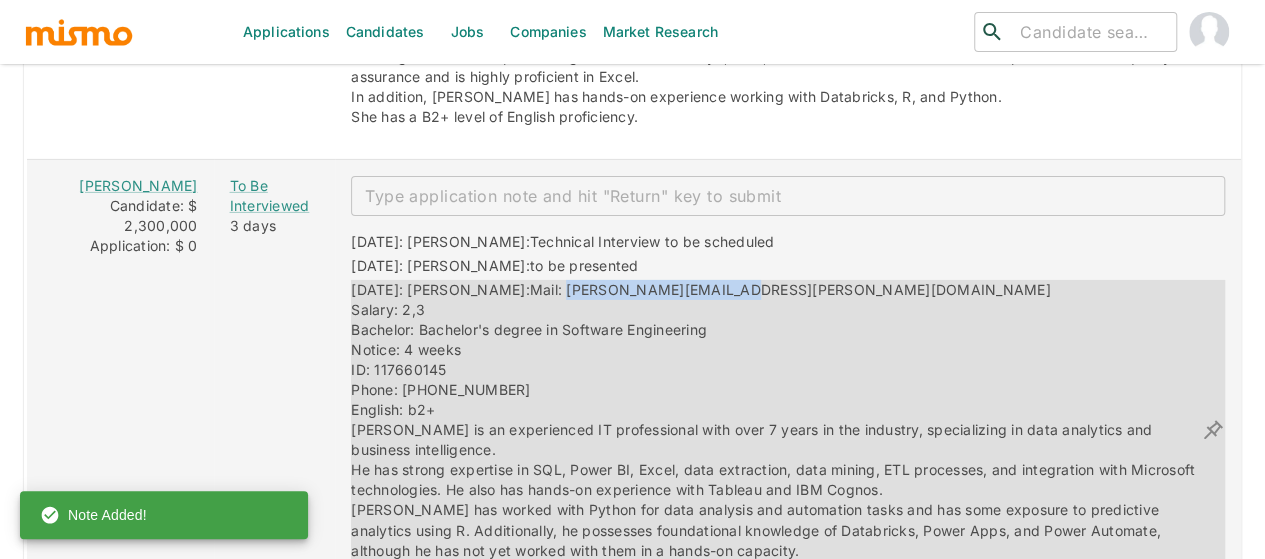 drag, startPoint x: 684, startPoint y: 261, endPoint x: 501, endPoint y: 265, distance: 183.04372 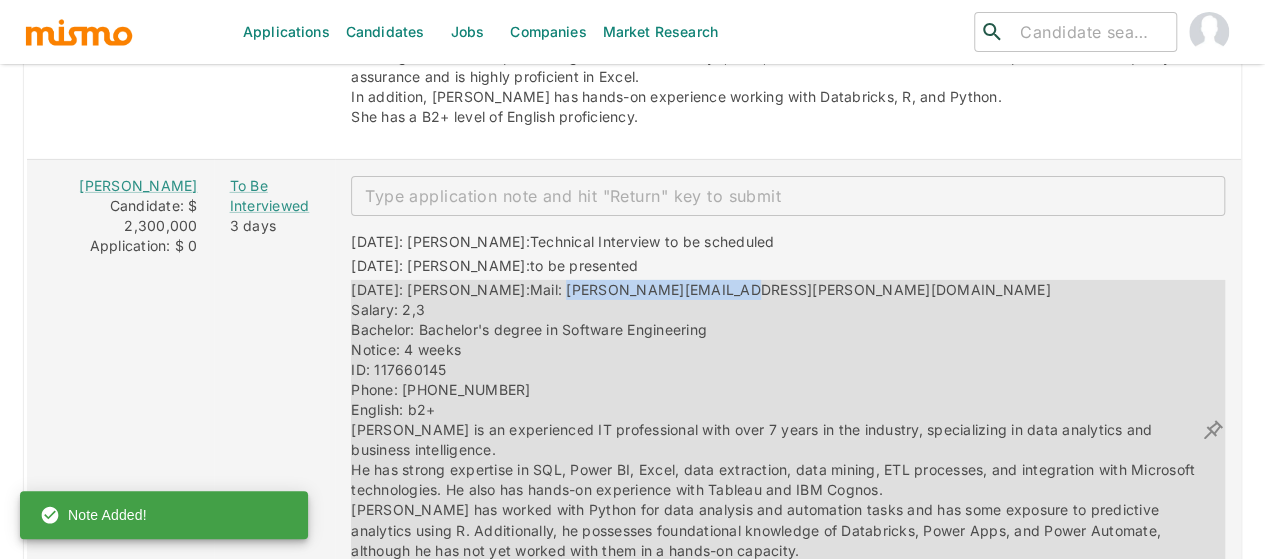 click on "07/04/2025:
Kaiser:  Mail: denis.ugalde@gmail.com Salary: 2,3 Bachelor: Bachelor's degree in Software Engineering Notice: 4 weeks ID: 117660145 Phone: 84008209 English: b2+ Denis is an experienced IT professional with over 7 years in the industry, specializing in data analytics and business intelligence. He has strong expertise in SQL, Power BI, Excel, data extraction, data mining, ETL processes, and integration with Microsoft technologies. He also has hands-on experience with Tableau and IBM Cognos. Denis has worked with Python for data analysis and automation tasks and has some exposure to predictive analytics using R. Additionally, he possesses foundational knowledge of Databricks, Power Apps, and Power Automate, although he has not yet worked with them in a hands-on capacity. He holds a Bachelor's degree in Software Engineering and has a B2+ level of English proficiency." at bounding box center [776, 430] 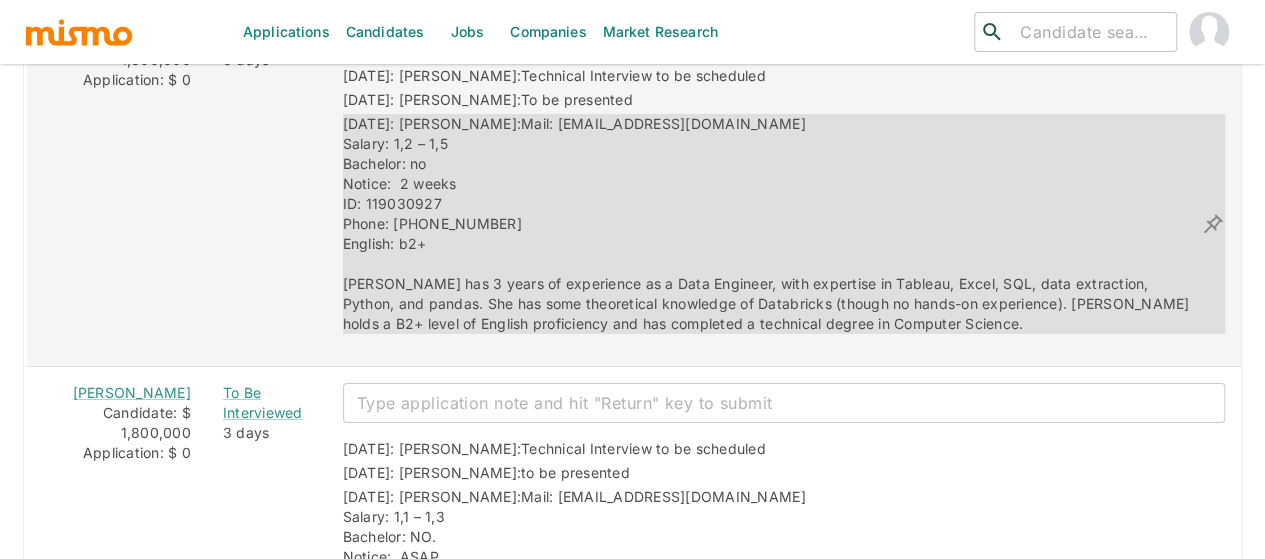 scroll, scrollTop: 3600, scrollLeft: 0, axis: vertical 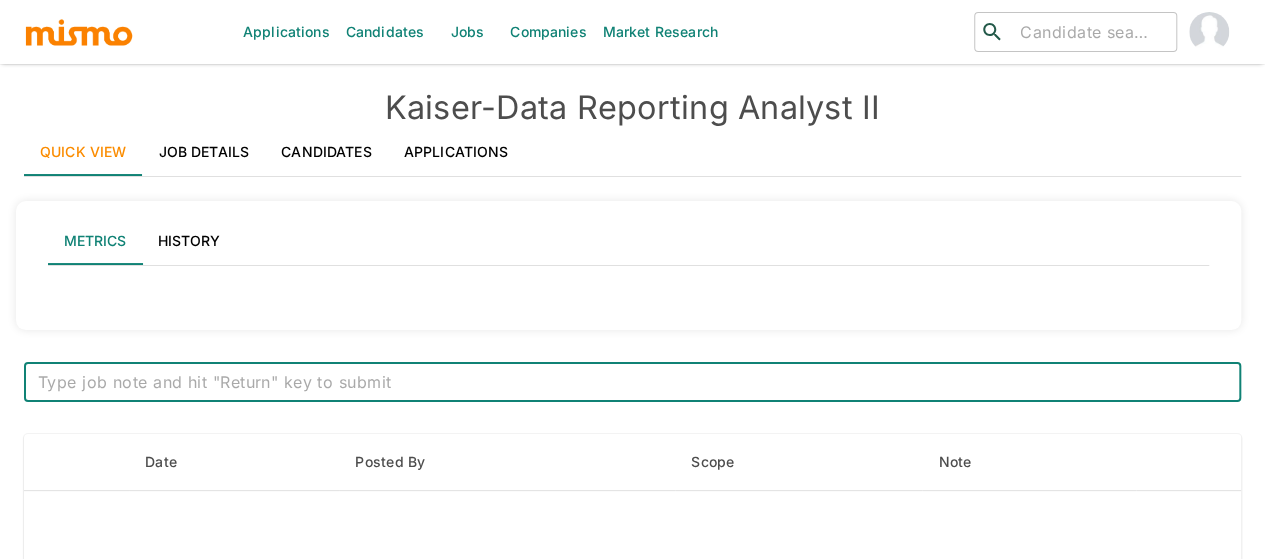 click on "Job Details" at bounding box center [204, 152] 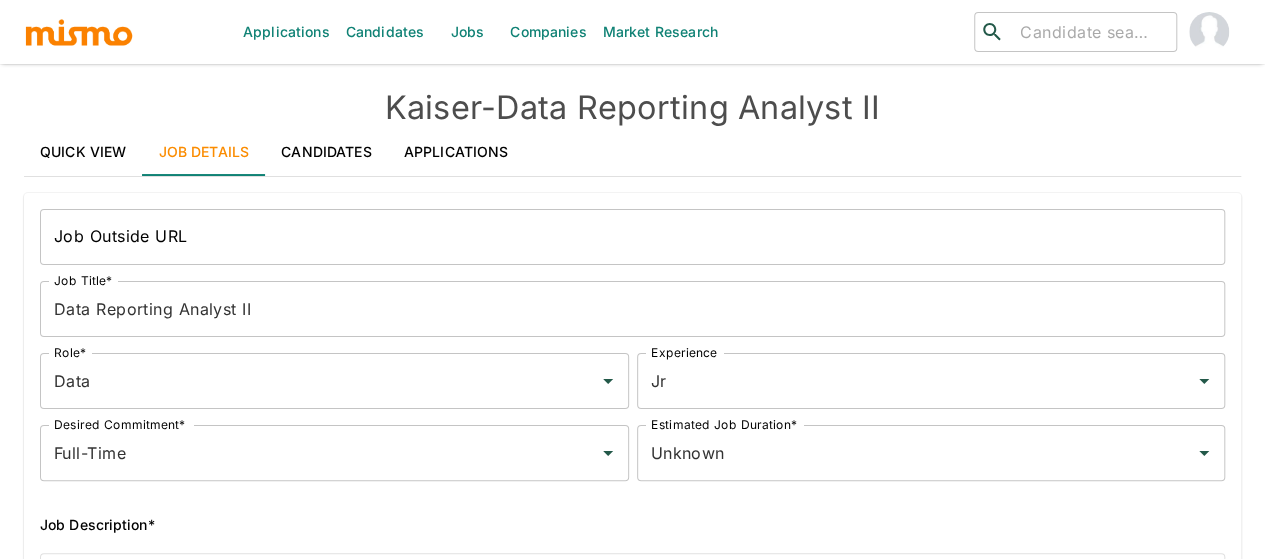 scroll, scrollTop: 500, scrollLeft: 0, axis: vertical 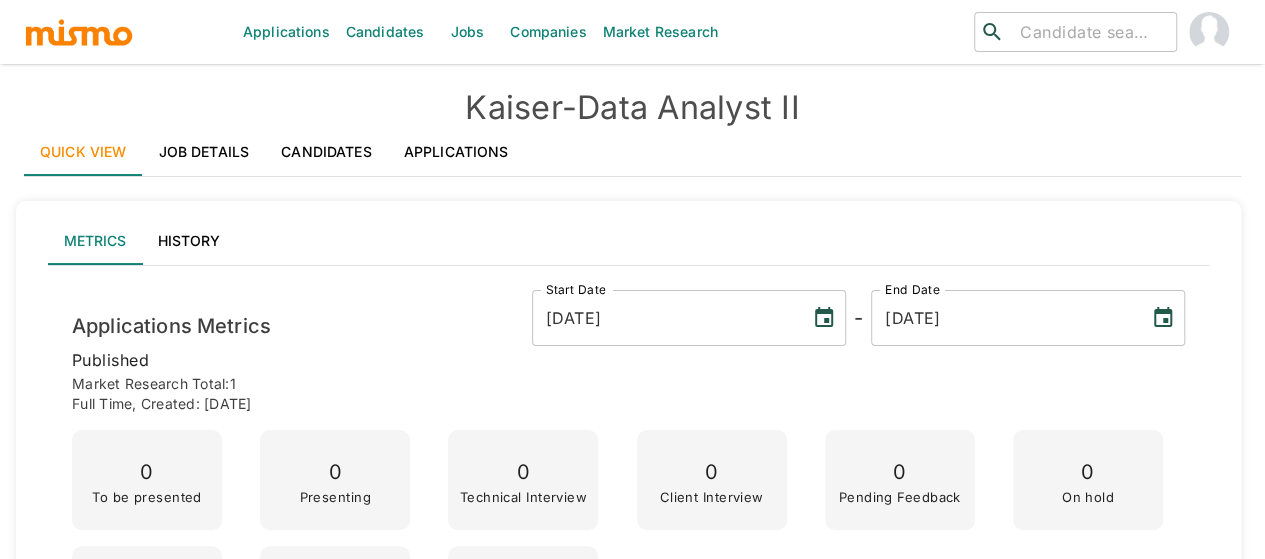 click on "Job Details" at bounding box center (204, 152) 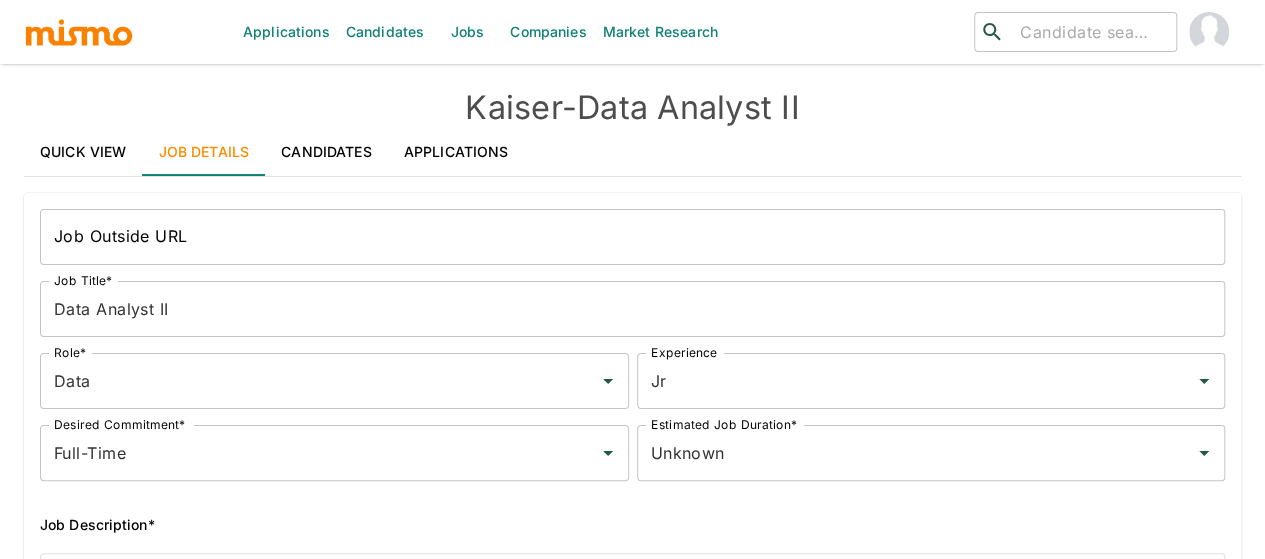 scroll, scrollTop: 500, scrollLeft: 0, axis: vertical 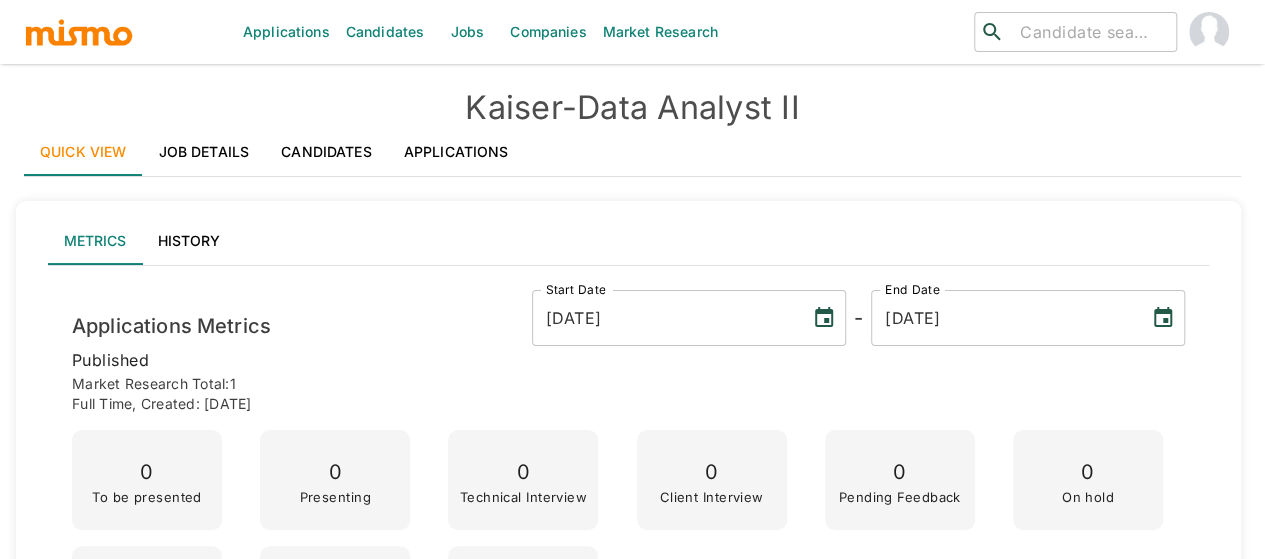 click on "Job Details" at bounding box center [204, 152] 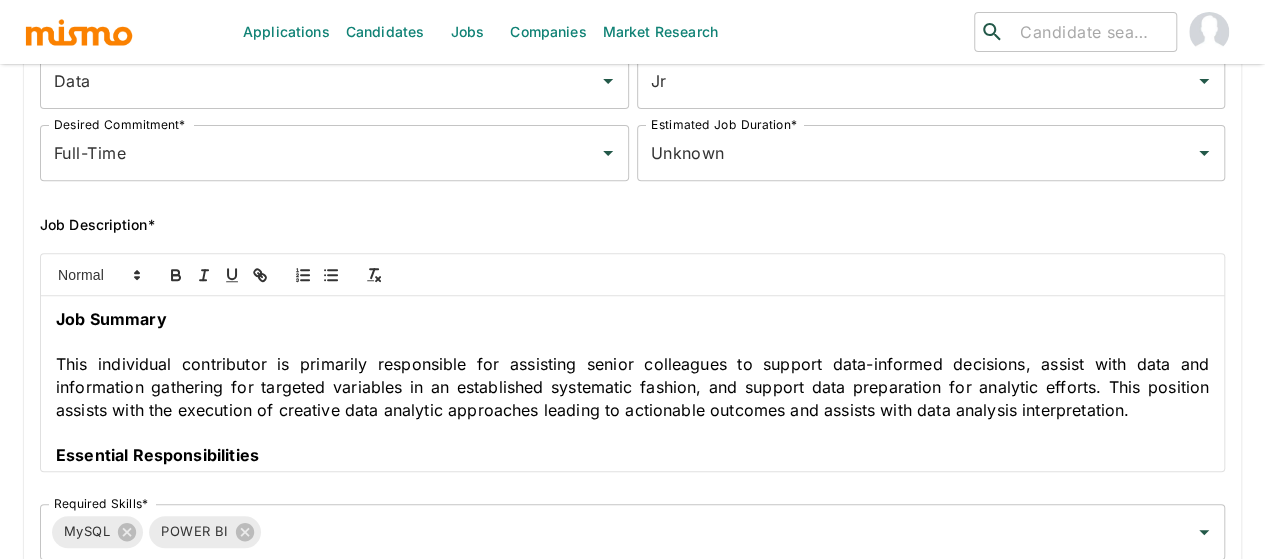 scroll, scrollTop: 400, scrollLeft: 0, axis: vertical 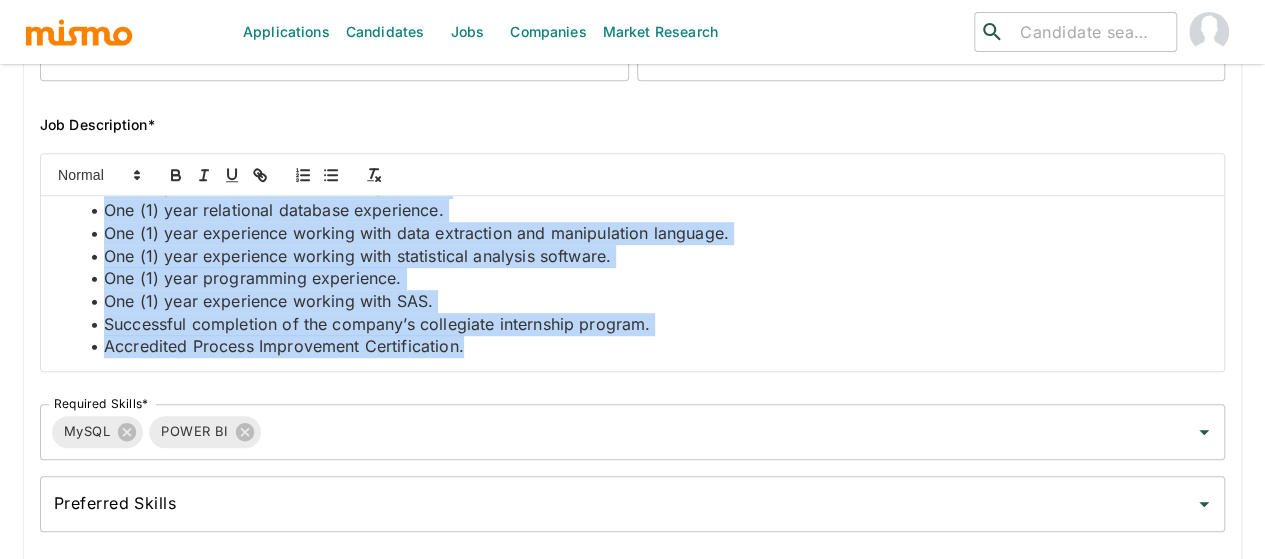 drag, startPoint x: 54, startPoint y: 215, endPoint x: 586, endPoint y: 371, distance: 554.4006 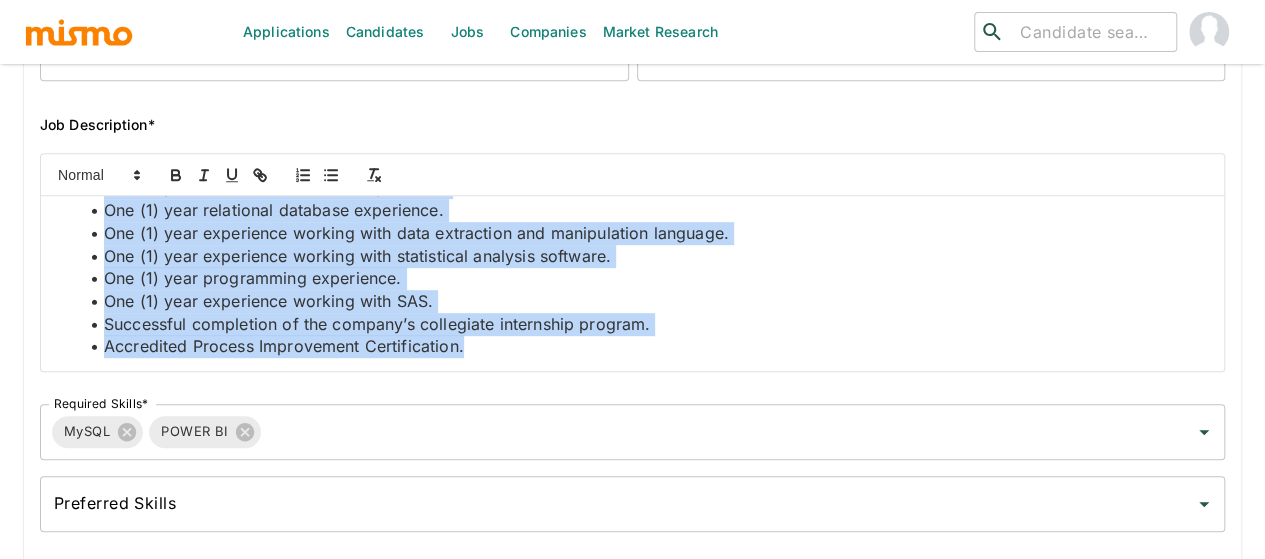 copy on "Job Summary      This individual contributor is primarily responsible for assisting senior colleagues to support data-informed decisions, assist with data and information gathering for targeted variables in an established systematic fashion, and support data preparation for analytic efforts. This position assists with the execution of creative data analytic approaches leading to actionable outcomes and assists with data analysis interpretation.  Essential Responsibilities  Pursues self-development and effective relationships with others by sharing resources, information, and knowledge with coworkers and customers; listening, responding to, and seeking performance feedback; acknowledging strengths and weaknesses; assessing and responding to the needs of others; and adapting to and learning from change, difficulties, and feedback.  Completes work assignments by applying up-to-date knowledge in subject area to meet deadlines; following procedures and policies and applying data, and resources to support projec..." 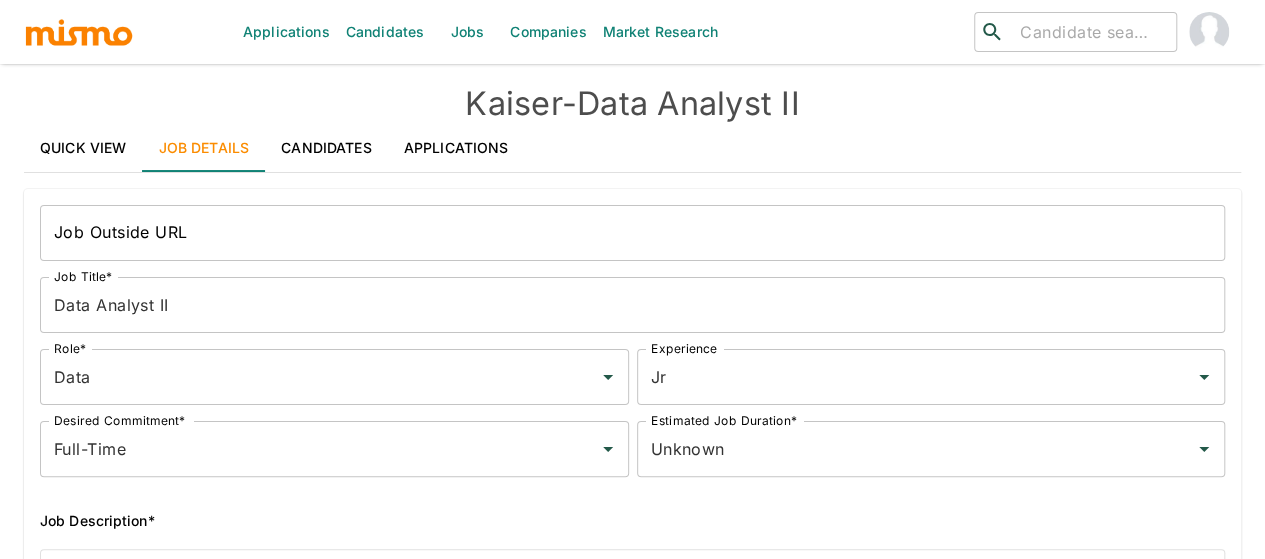 scroll, scrollTop: 0, scrollLeft: 0, axis: both 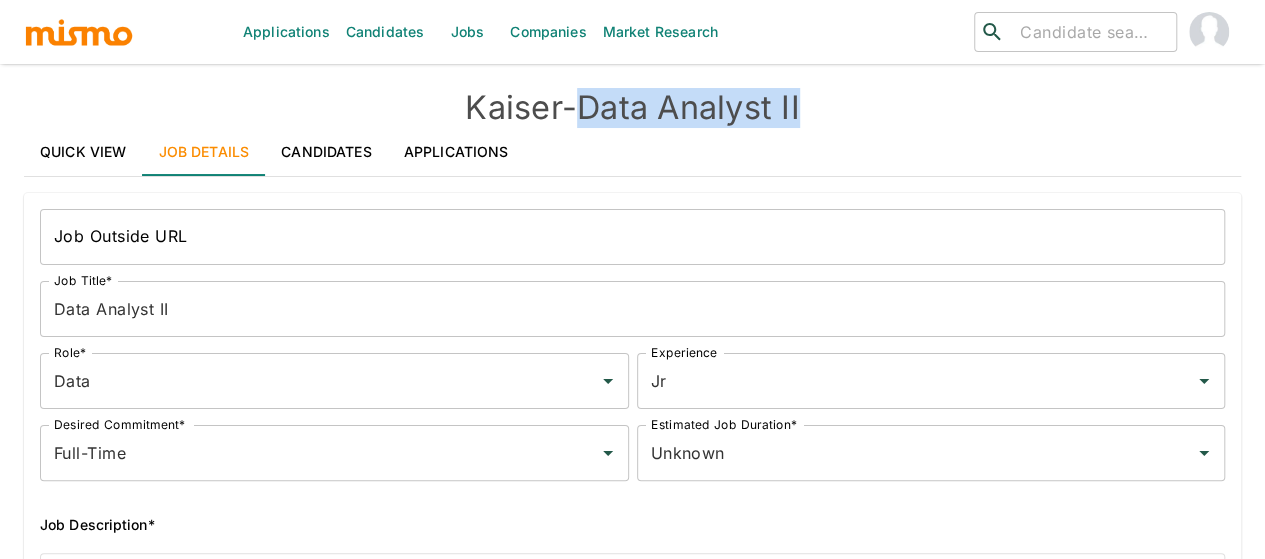 drag, startPoint x: 844, startPoint y: 107, endPoint x: 588, endPoint y: 99, distance: 256.12497 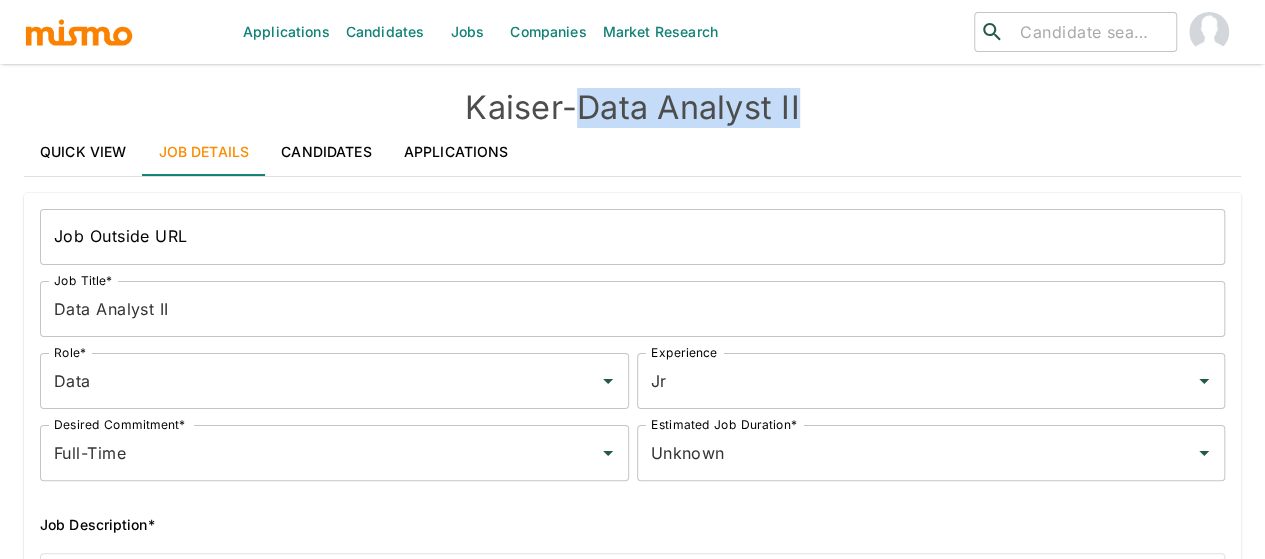 click on "Kaiser  -  Data Analyst II" at bounding box center (632, 108) 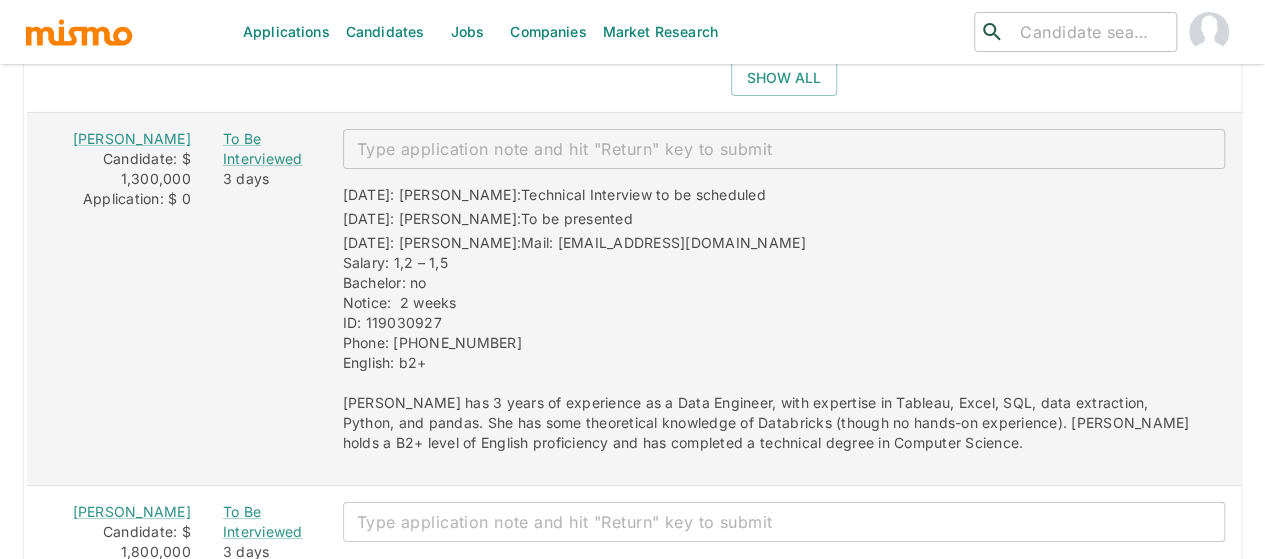scroll, scrollTop: 3241, scrollLeft: 0, axis: vertical 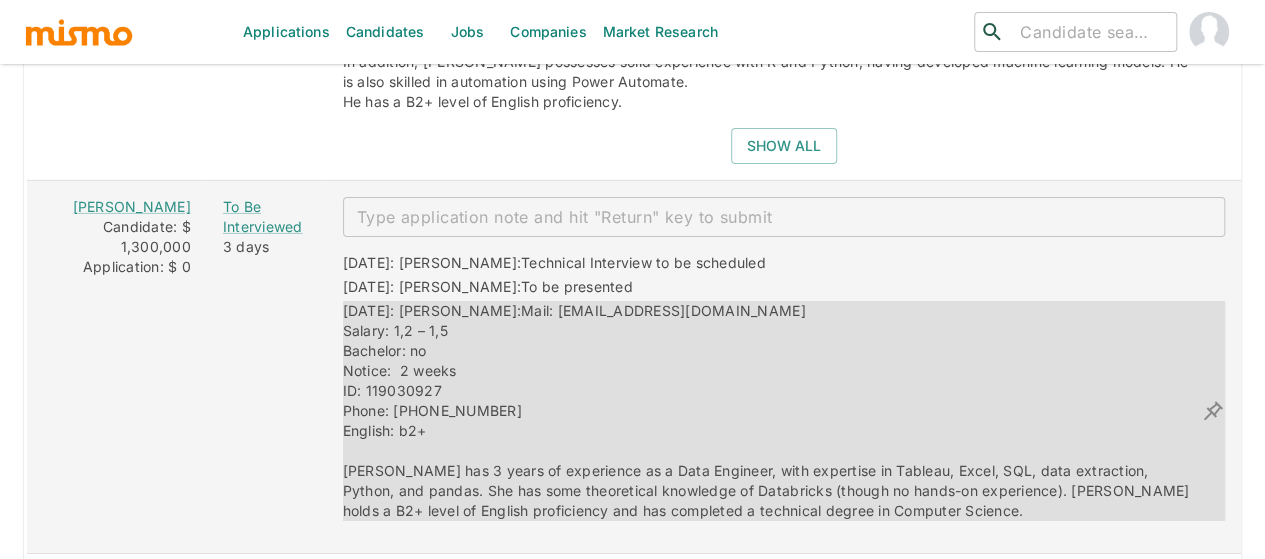 drag, startPoint x: 114, startPoint y: 215, endPoint x: 499, endPoint y: 327, distance: 400.96008 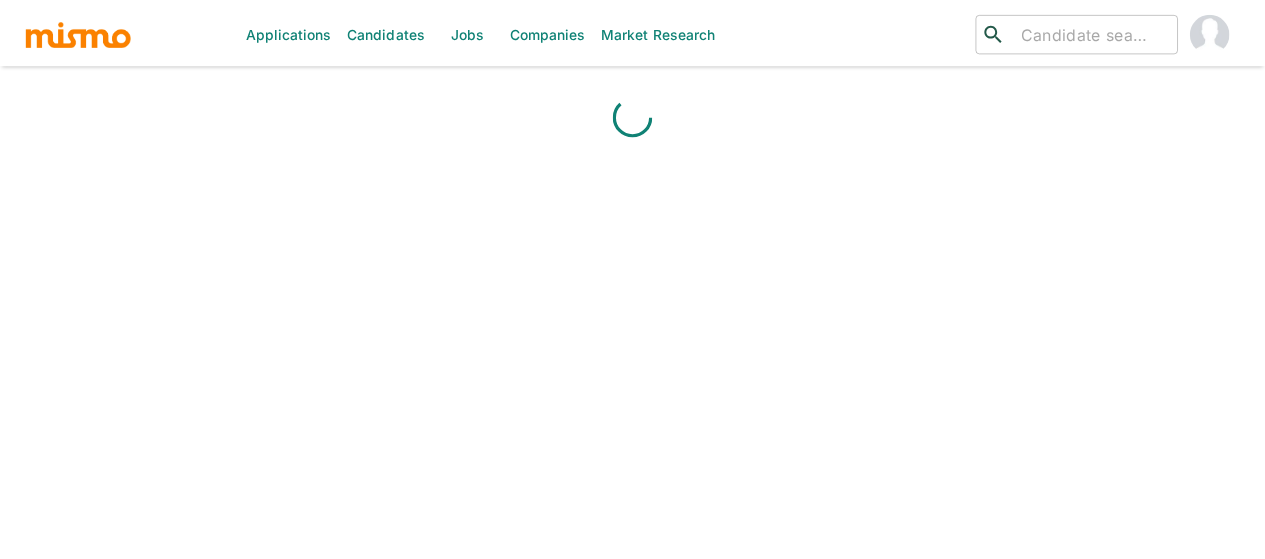 scroll, scrollTop: 0, scrollLeft: 0, axis: both 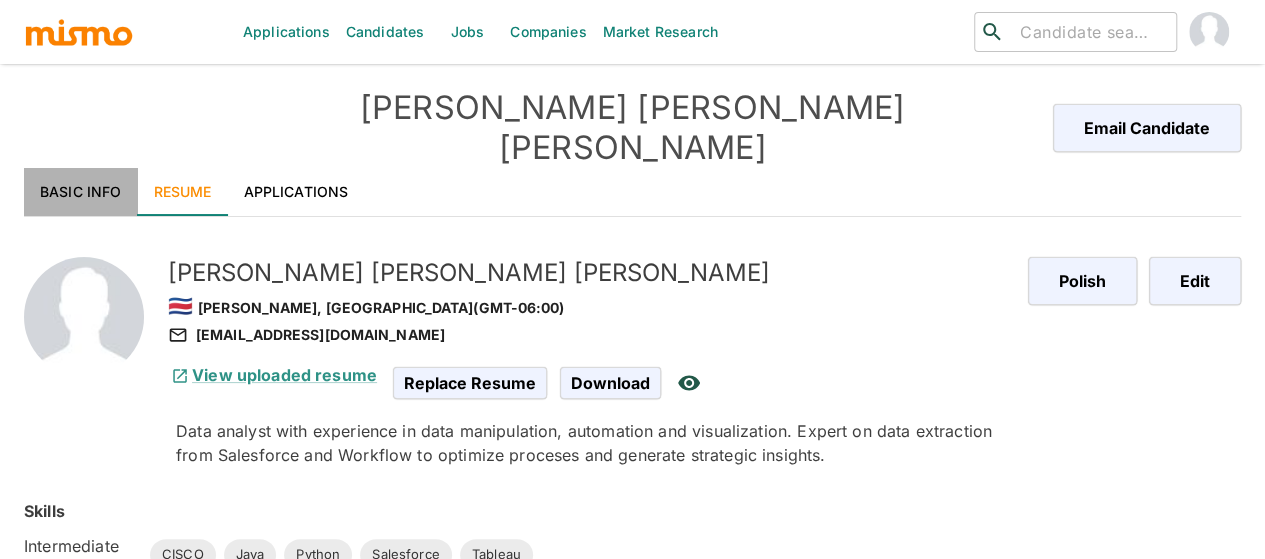 click on "Basic Info" at bounding box center (81, 192) 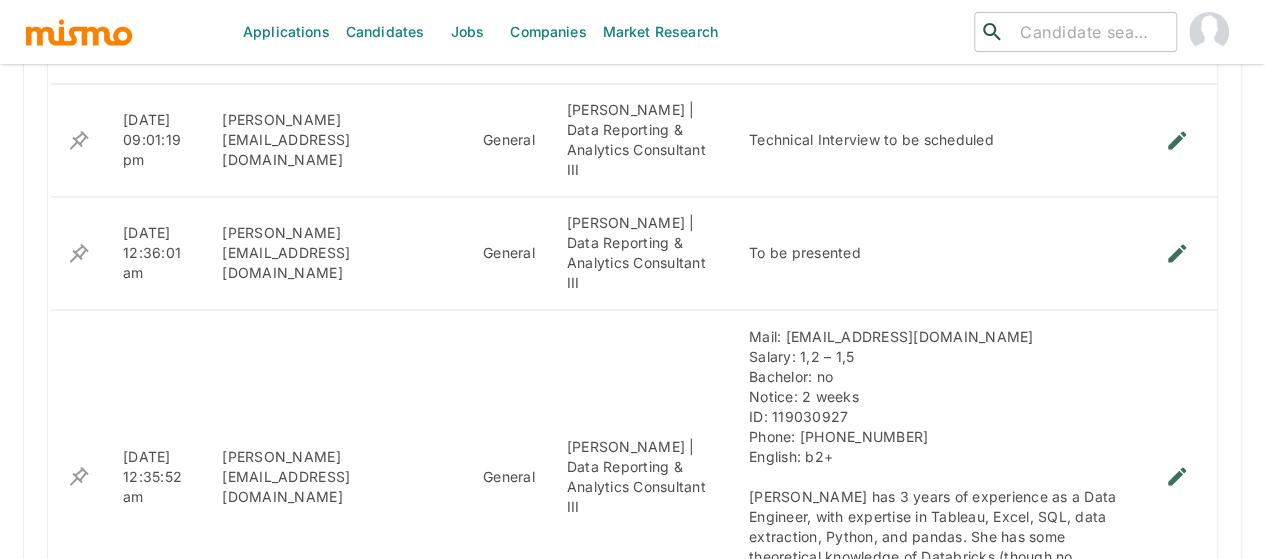 scroll, scrollTop: 1700, scrollLeft: 0, axis: vertical 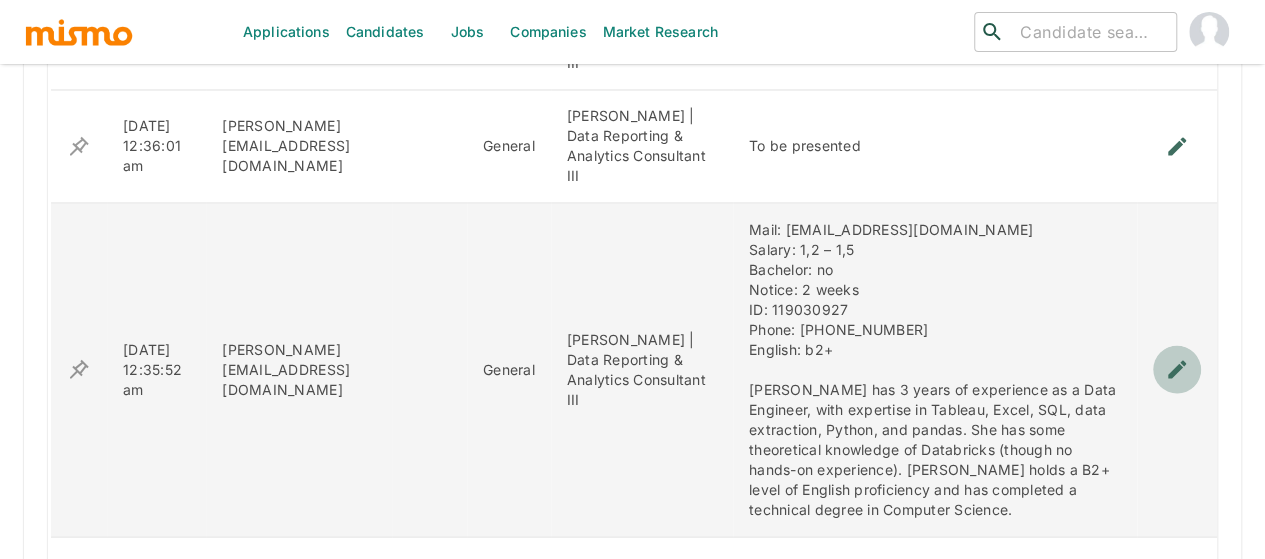click 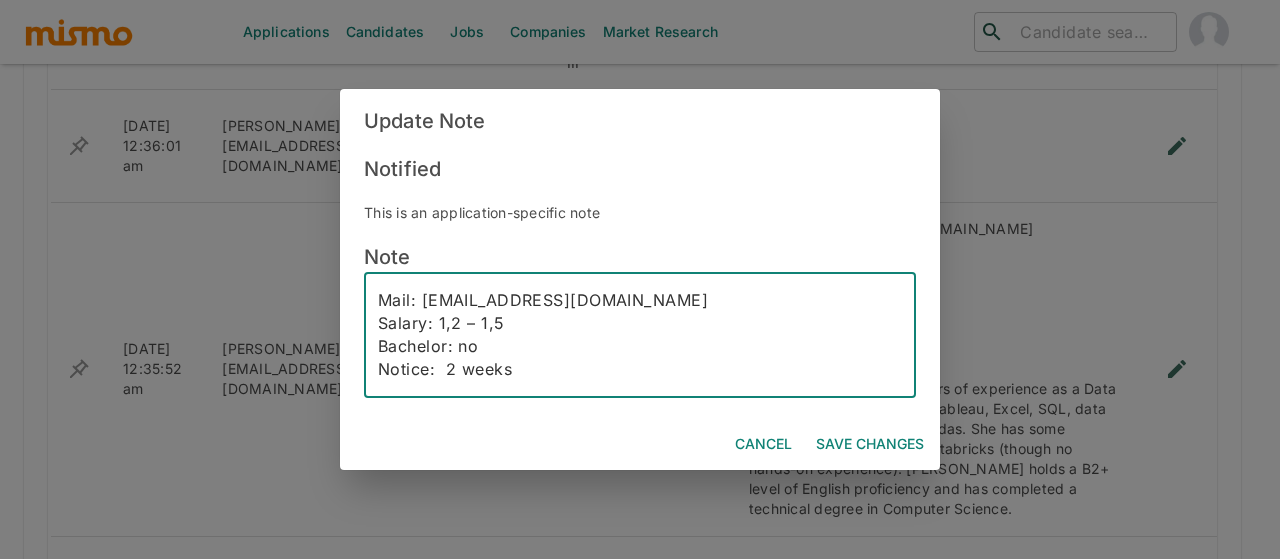 click on "Mail: mapacarod@gmail.com
Salary: 1,2 – 1,5
Bachelor: no
Notice:  2 weeks
ID: 119030927
Phone: 60609955
English: b2+
Paula has 3 years of experience as a Data Engineer, with expertise in Tableau, Excel, SQL, data extraction, Python, and pandas. She has some theoretical knowledge of Databricks (though no hands-on experience). Paula holds a B2+ level of English proficiency and has completed a technical degree in Computer Science." at bounding box center [640, 335] 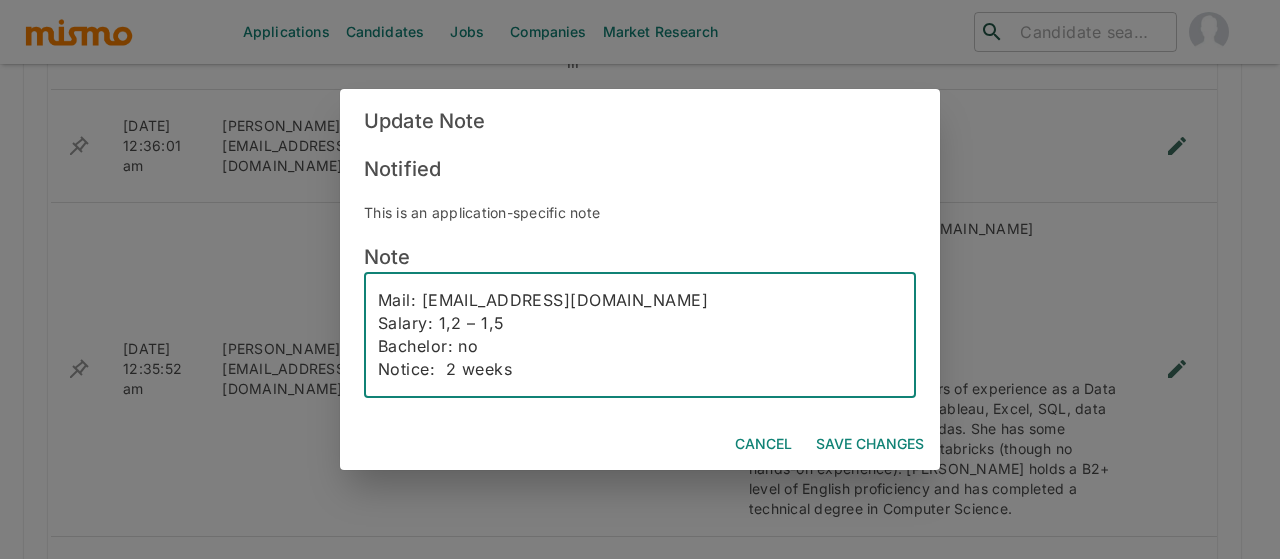 drag, startPoint x: 476, startPoint y: 319, endPoint x: 438, endPoint y: 319, distance: 38 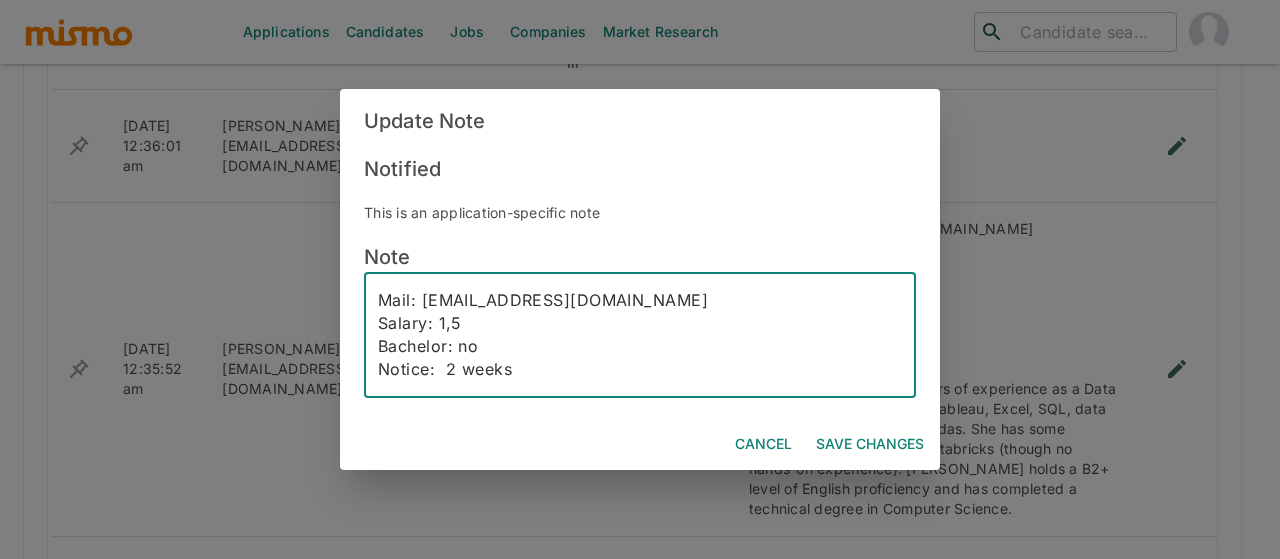 type on "Mail: mapacarod@gmail.com
Salary: 1,5
Bachelor: no
Notice:  2 weeks
ID: 119030927
Phone: 60609955
English: b2+
Paula has 3 years of experience as a Data Engineer, with expertise in Tableau, Excel, SQL, data extraction, Python, and pandas. She has some theoretical knowledge of Databricks (though no hands-on experience). Paula holds a B2+ level of English proficiency and has completed a technical degree in Computer Science." 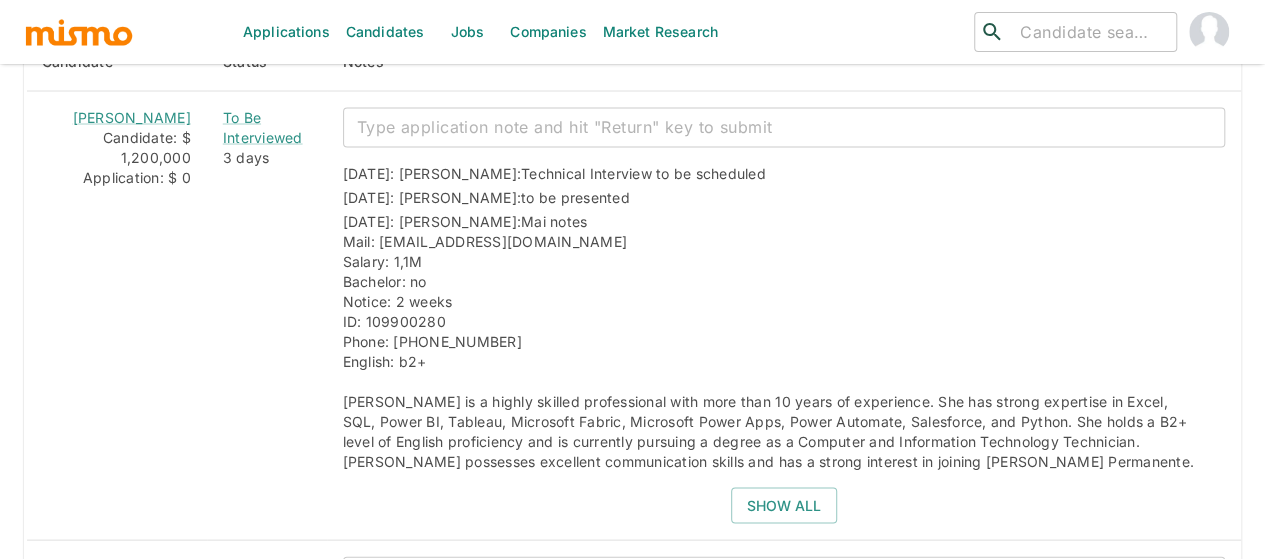 scroll, scrollTop: 1800, scrollLeft: 0, axis: vertical 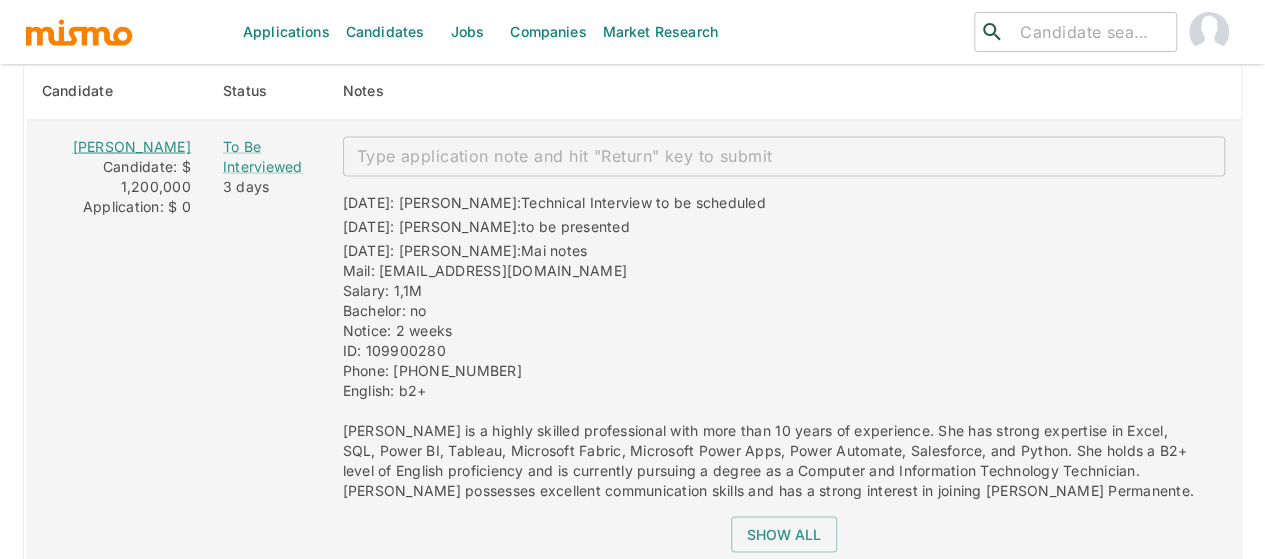 click on "Ingrid Sibaja" at bounding box center [131, 145] 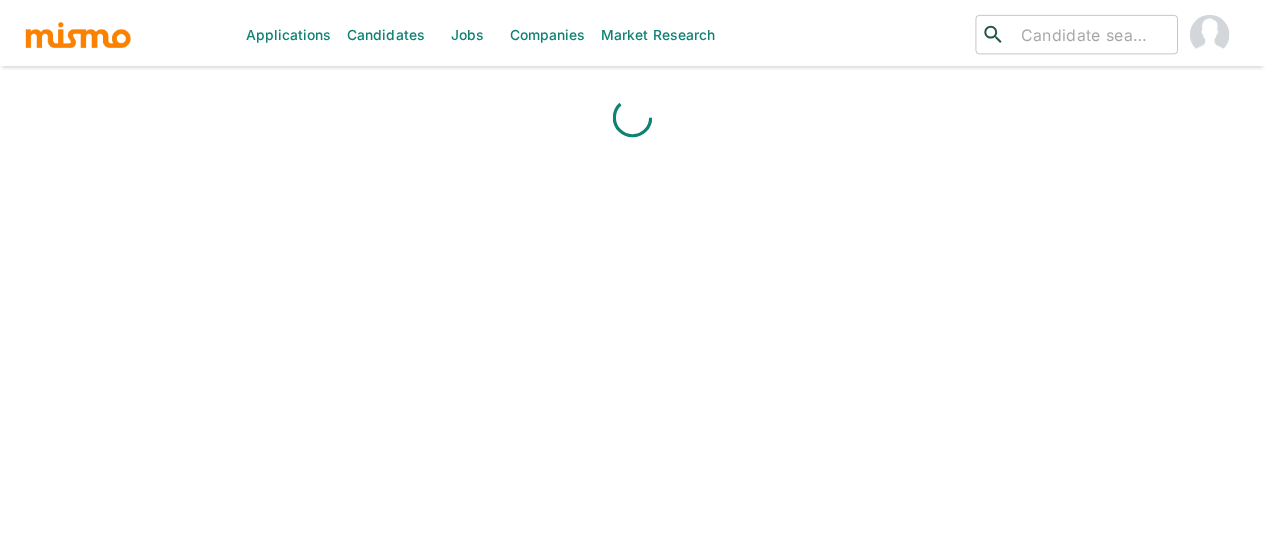 scroll, scrollTop: 0, scrollLeft: 0, axis: both 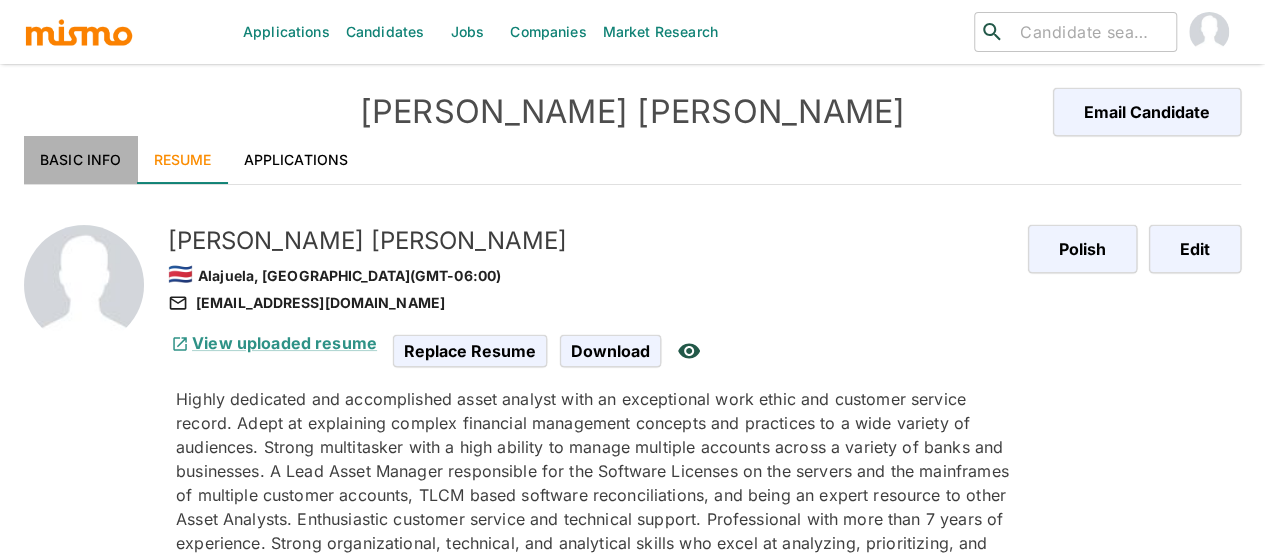click on "Basic Info" at bounding box center [81, 160] 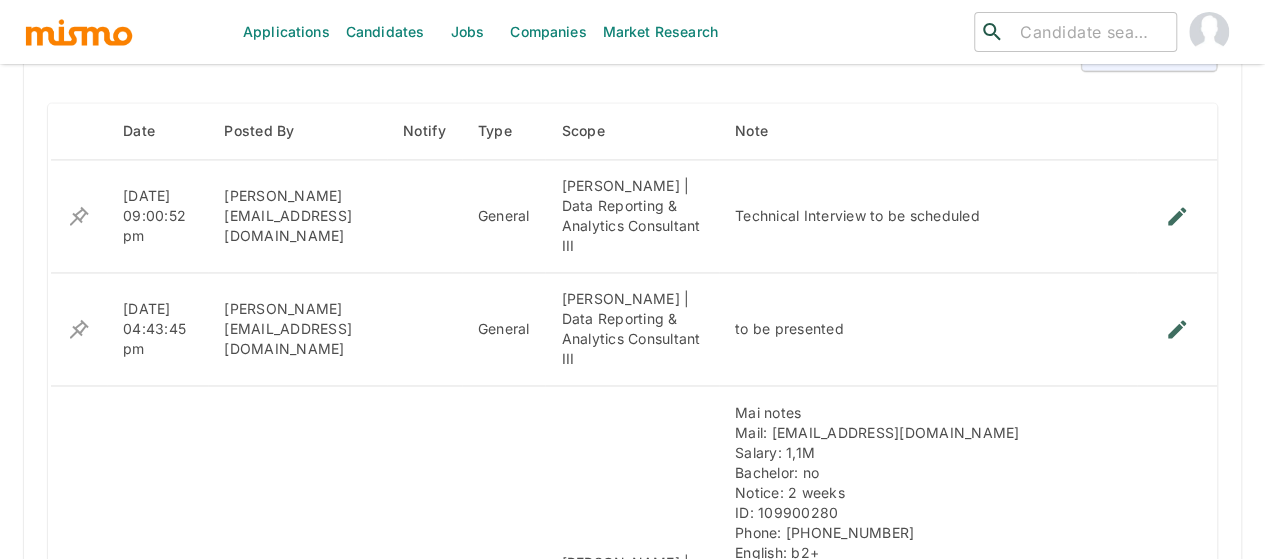 scroll, scrollTop: 1600, scrollLeft: 0, axis: vertical 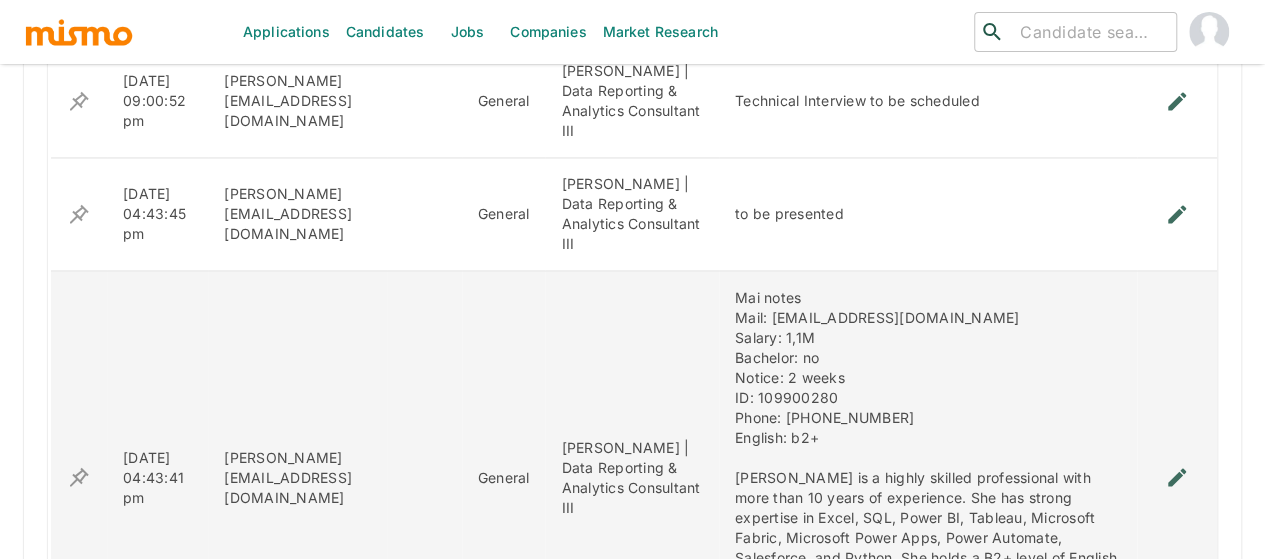 click 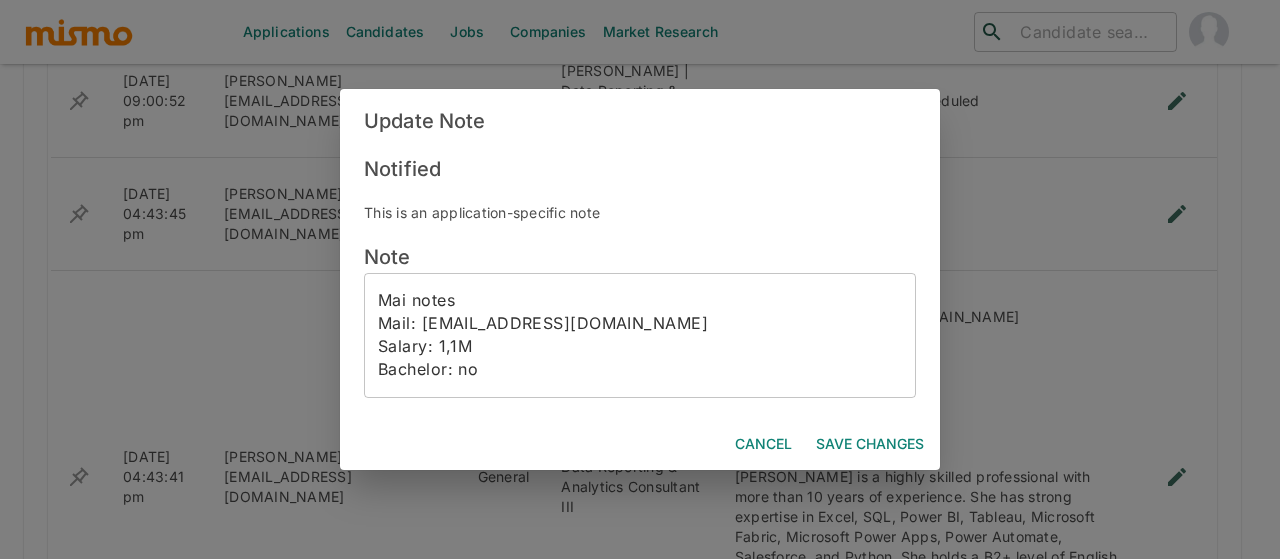 click on "Mai notes
Mail: [EMAIL_ADDRESS][DOMAIN_NAME]
Salary: 1,1M
Bachelor: no
Notice: 2 weeks
ID: [PHONE_NUMBER]
Phone: [PHONE_NUMBER]
English: b2+
[PERSON_NAME] is a highly skilled professional with more than 10 years of experience. She has strong expertise in Excel, SQL, Power BI, Tableau, Microsoft Fabric, Microsoft Power Apps, Power Automate, Salesforce, and Python. She holds a B2+ level of English proficiency and is currently pursuing a degree as a Computer and Information Technology Technician. [PERSON_NAME] possesses excellent communication skills and has a strong interest in joining [PERSON_NAME] Permanente." at bounding box center (640, 335) 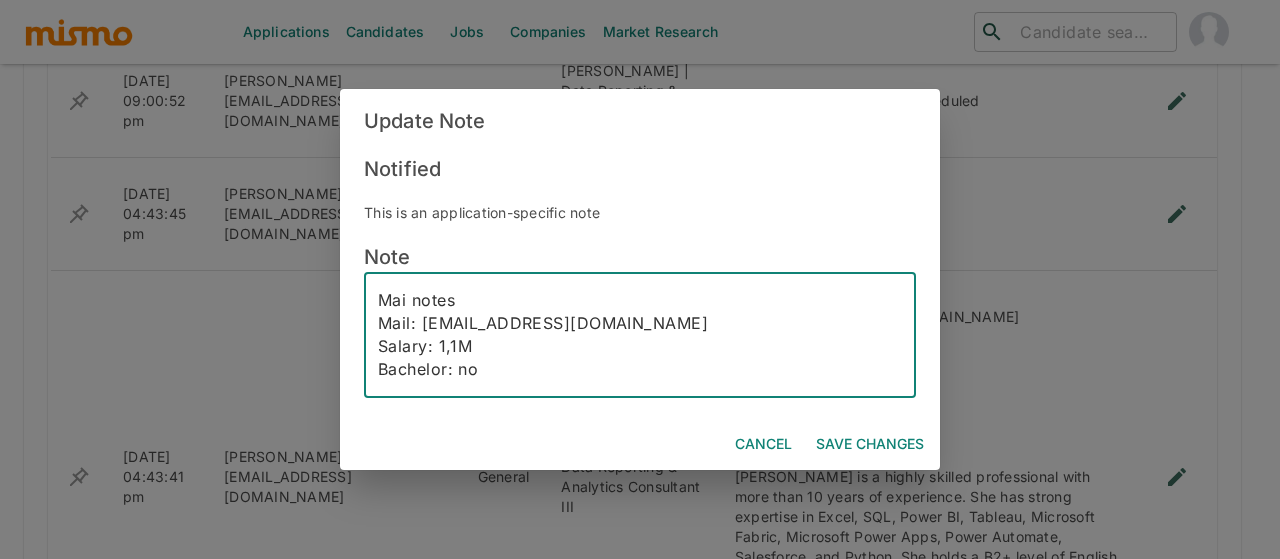 click on "Mai notes
Mail: [EMAIL_ADDRESS][DOMAIN_NAME]
Salary: 1,1M
Bachelor: no
Notice: 2 weeks
ID: [PHONE_NUMBER]
Phone: [PHONE_NUMBER]
English: b2+
[PERSON_NAME] is a highly skilled professional with more than 10 years of experience. She has strong expertise in Excel, SQL, Power BI, Tableau, Microsoft Fabric, Microsoft Power Apps, Power Automate, Salesforce, and Python. She holds a B2+ level of English proficiency and is currently pursuing a degree as a Computer and Information Technology Technician. [PERSON_NAME] possesses excellent communication skills and has a strong interest in joining [PERSON_NAME] Permanente." at bounding box center [640, 335] 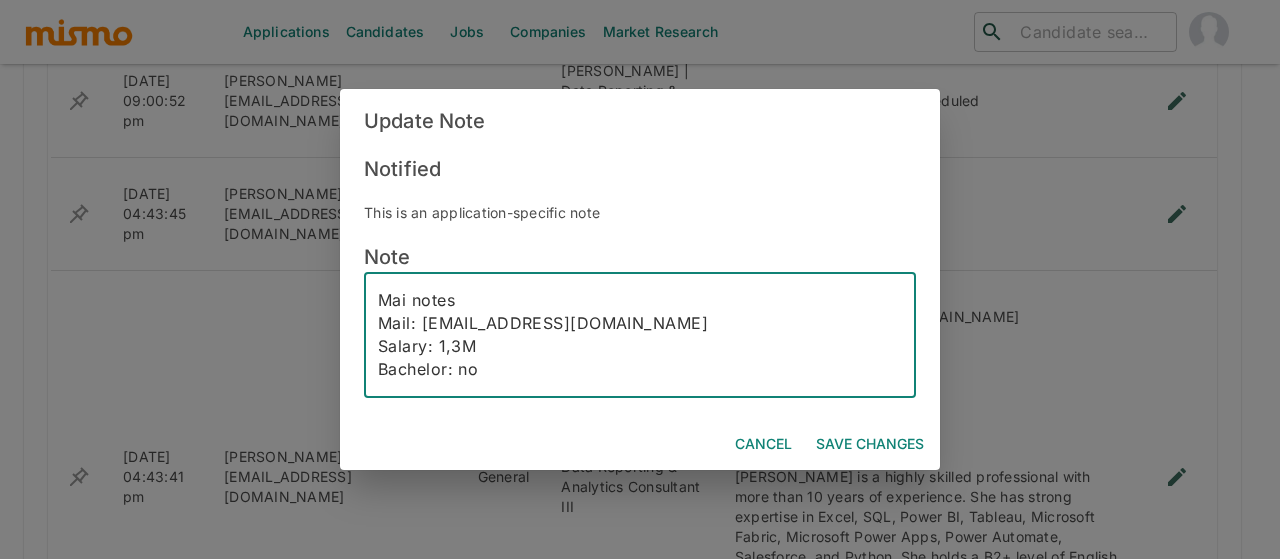 click on "Mai notes
Mail: [EMAIL_ADDRESS][DOMAIN_NAME]
Salary: 1,3M
Bachelor: no
Notice: 2 weeks
ID: [PHONE_NUMBER]
Phone: [PHONE_NUMBER]
English: b2+
[PERSON_NAME] is a highly skilled professional with more than 10 years of experience. She has strong expertise in Excel, SQL, Power BI, Tableau, Microsoft Fabric, Microsoft Power Apps, Power Automate, Salesforce, and Python. She holds a B2+ level of English proficiency and is currently pursuing a degree as a Computer and Information Technology Technician. [PERSON_NAME] possesses excellent communication skills and has a strong interest in joining [PERSON_NAME] Permanente." at bounding box center [640, 335] 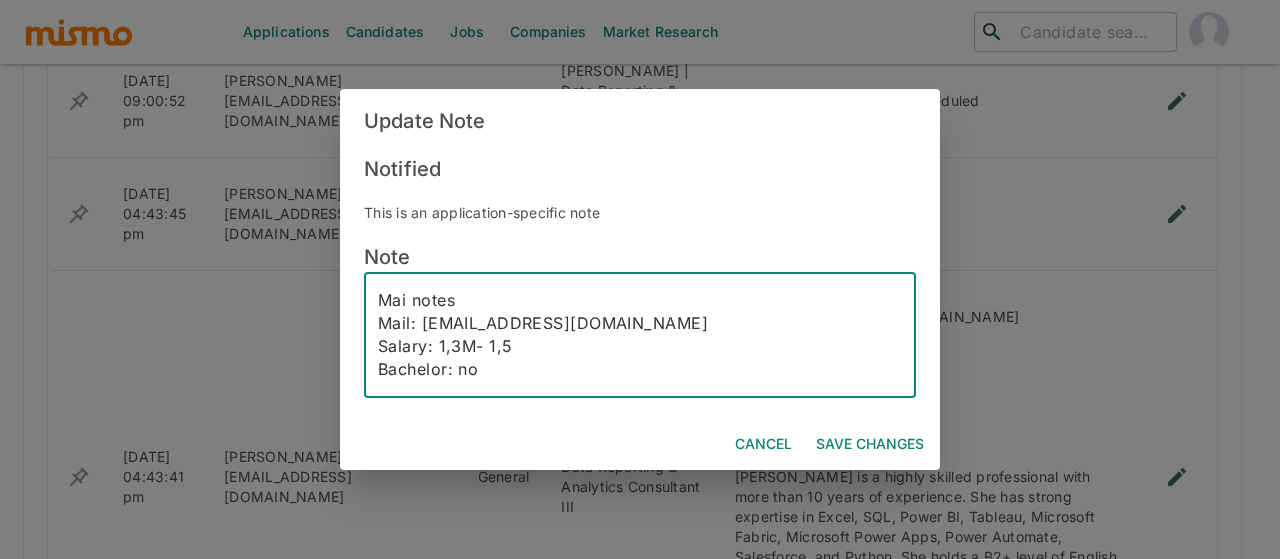 type on "Mai notes
Mail: [EMAIL_ADDRESS][DOMAIN_NAME]
Salary: 1,3M- 1,5
Bachelor: no
Notice: 2 weeks
ID: [PHONE_NUMBER]
Phone: [PHONE_NUMBER]
English: b2+
[PERSON_NAME] is a highly skilled professional with more than 10 years of experience. She has strong expertise in Excel, SQL, Power BI, Tableau, Microsoft Fabric, Microsoft Power Apps, Power Automate, Salesforce, and Python. She holds a B2+ level of English proficiency and is currently pursuing a degree as a Computer and Information Technology Technician. [PERSON_NAME] possesses excellent communication skills and has a strong interest in joining [PERSON_NAME] Permanente." 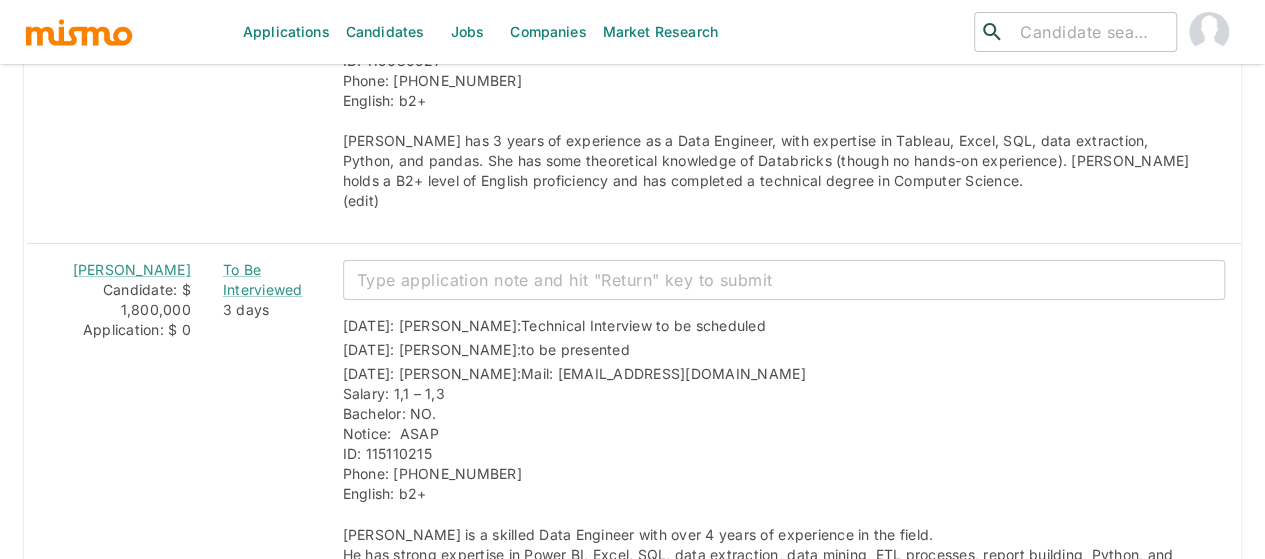 scroll, scrollTop: 3700, scrollLeft: 0, axis: vertical 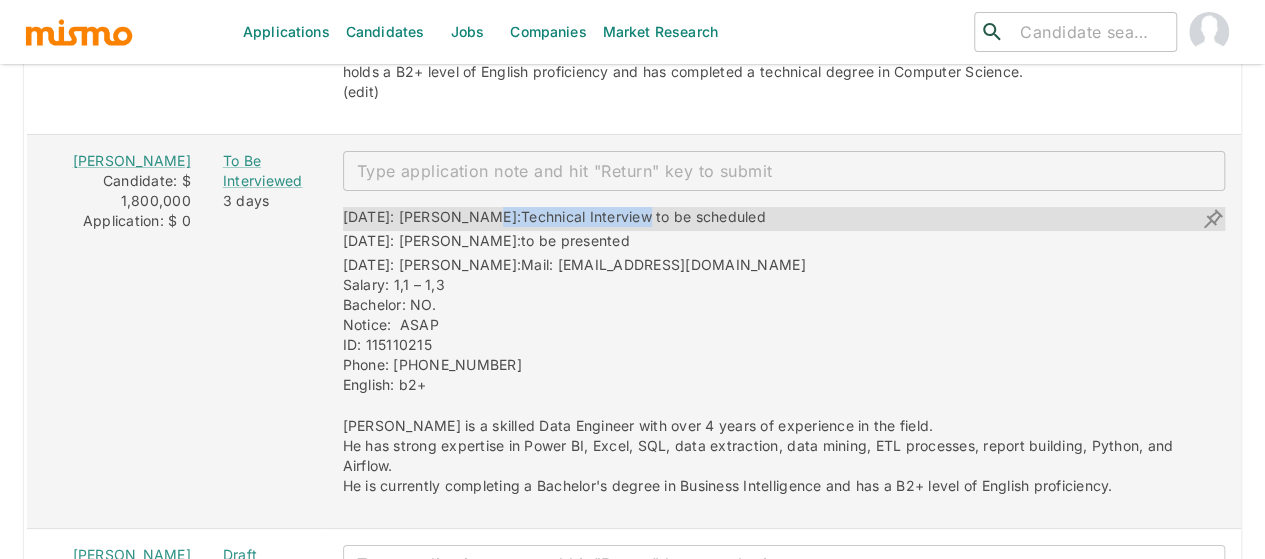 drag, startPoint x: 589, startPoint y: 205, endPoint x: 452, endPoint y: 199, distance: 137.13132 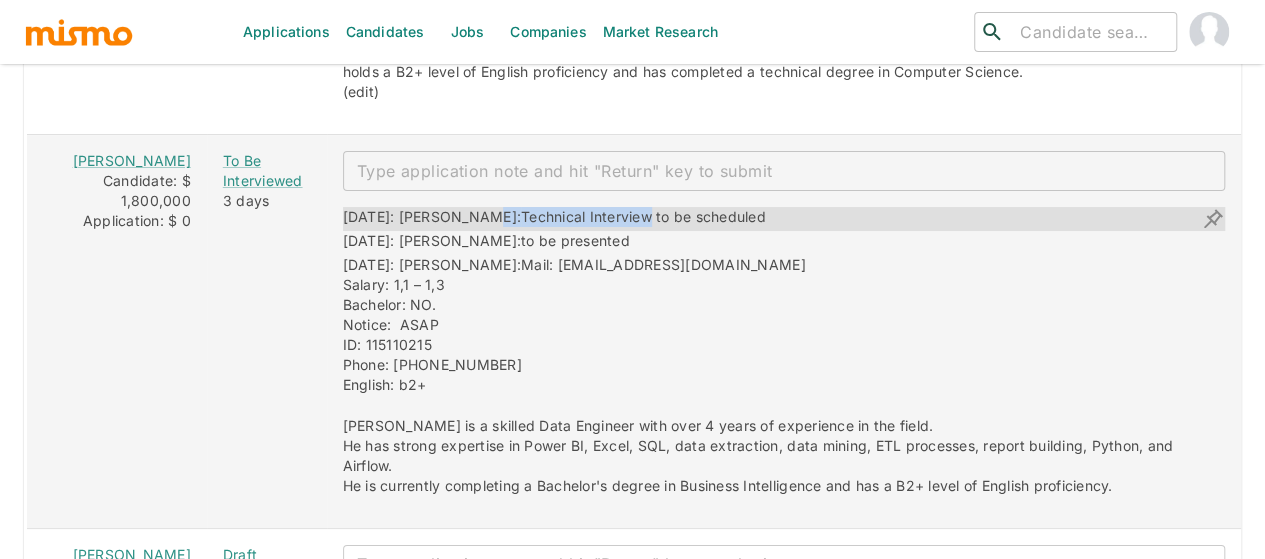 click on "[DATE]:
[PERSON_NAME]:  Technical Interview to be scheduled" at bounding box center (554, 219) 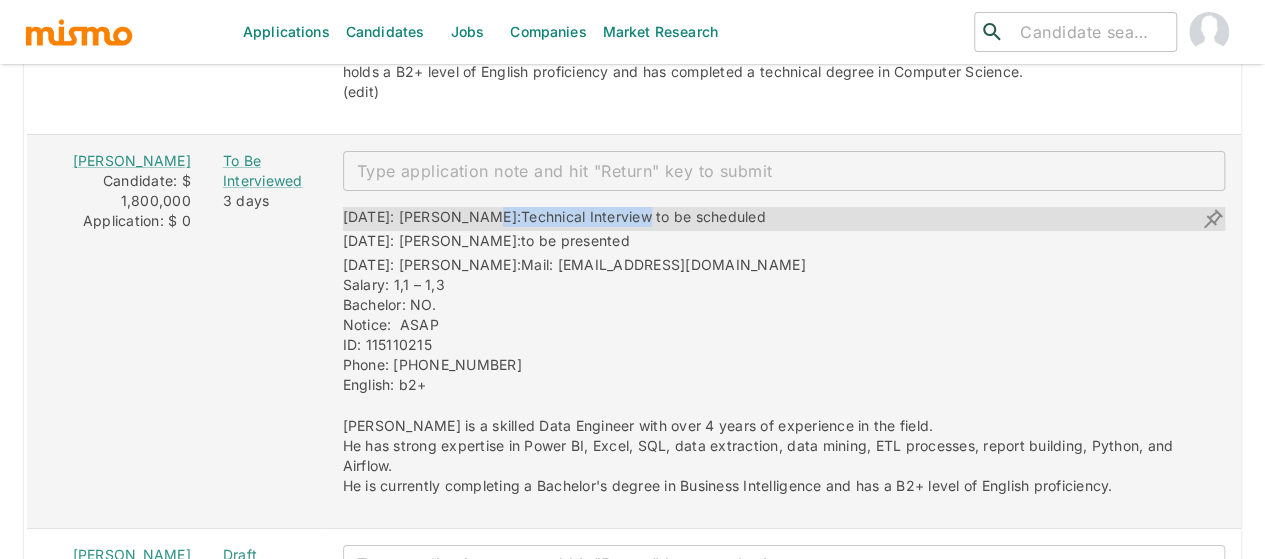 copy on "Technical Interview" 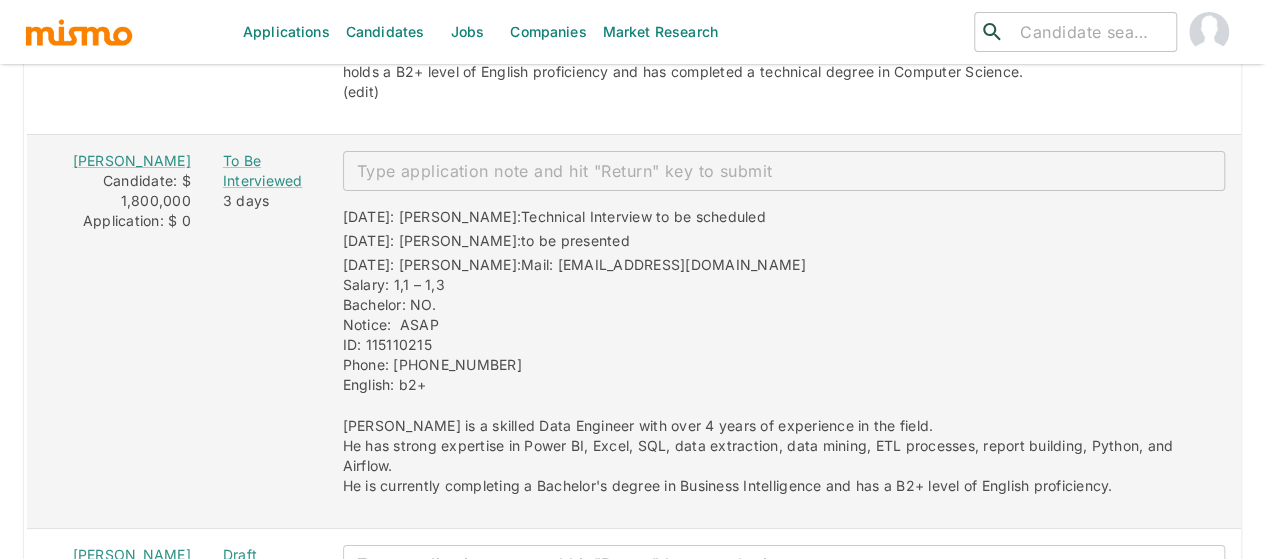 click at bounding box center (784, 171) 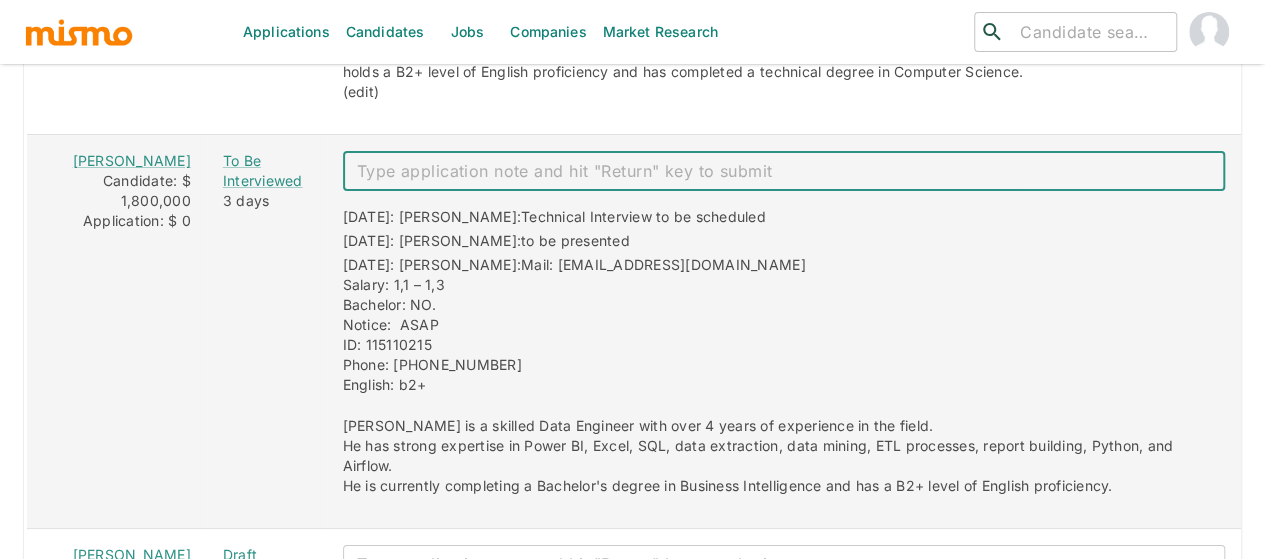 paste on "Technical Interview" 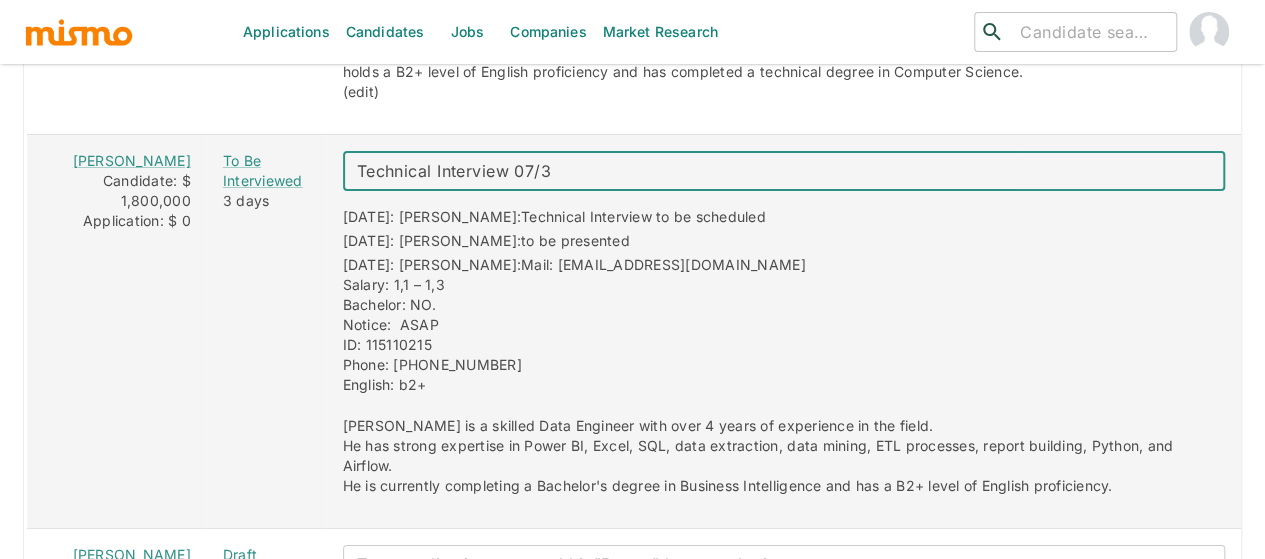 type on "Technical Interview 07/31" 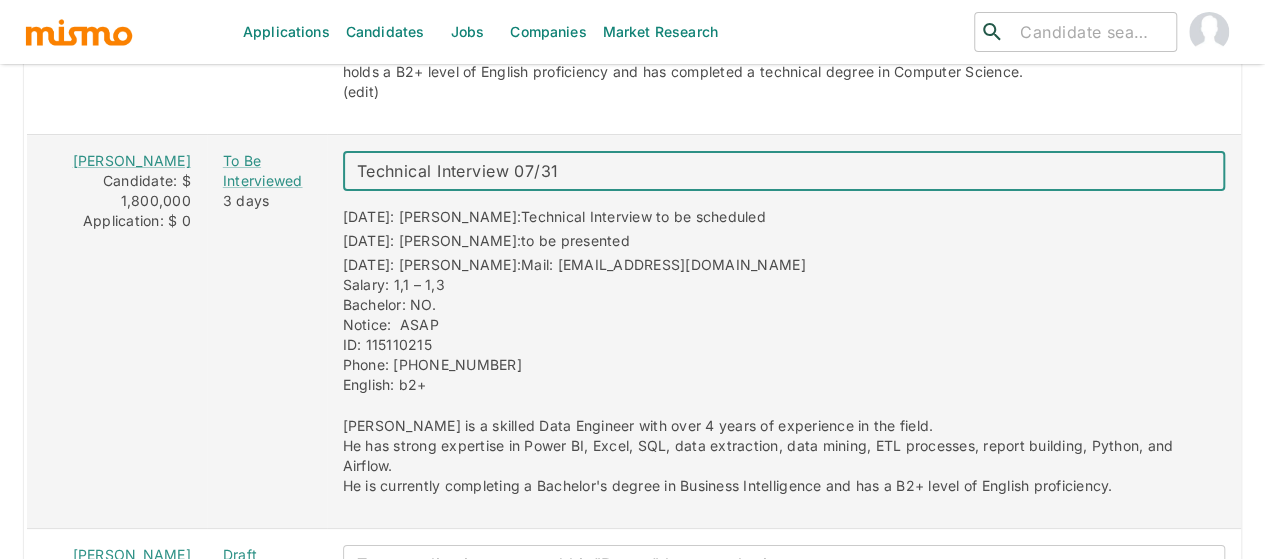 type 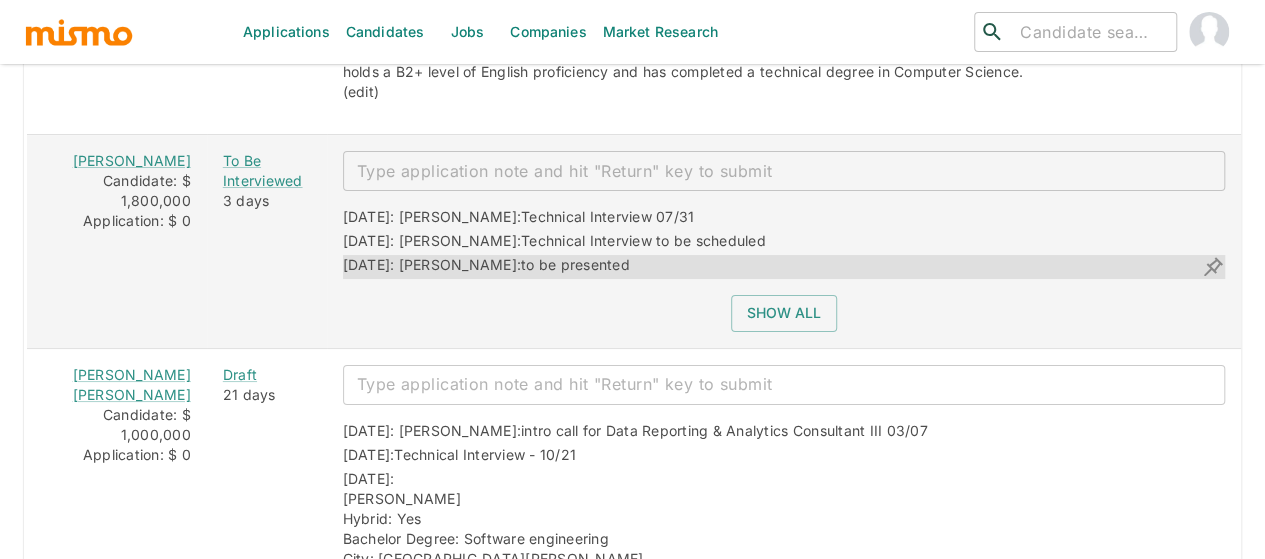 click on "[DATE]:
[PERSON_NAME]:  to be presented" at bounding box center (784, 267) 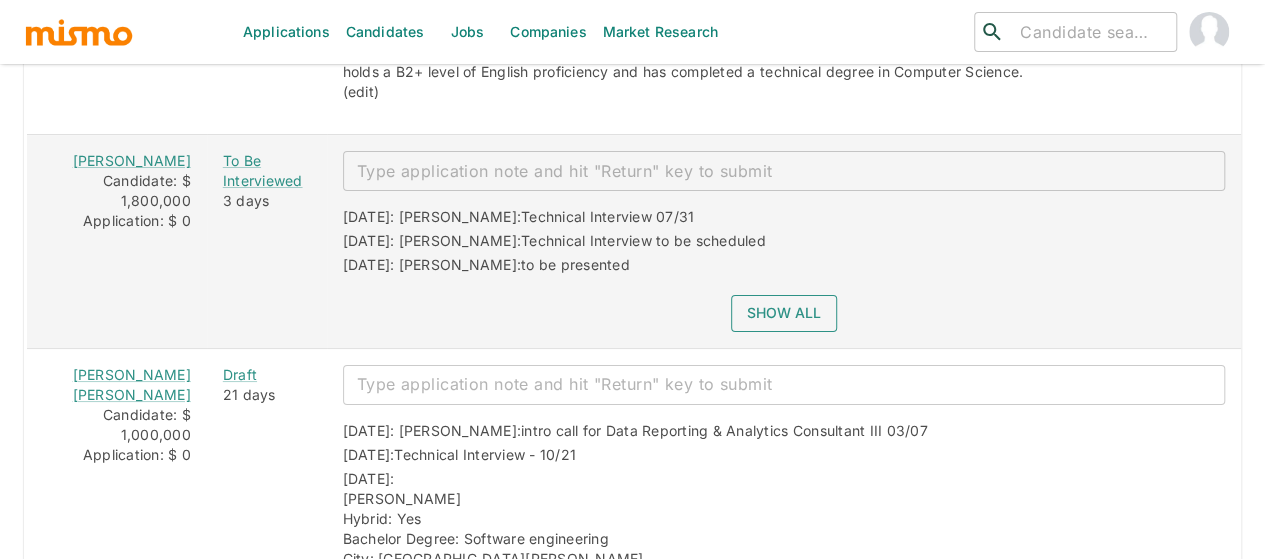 click on "Show all" at bounding box center (784, 313) 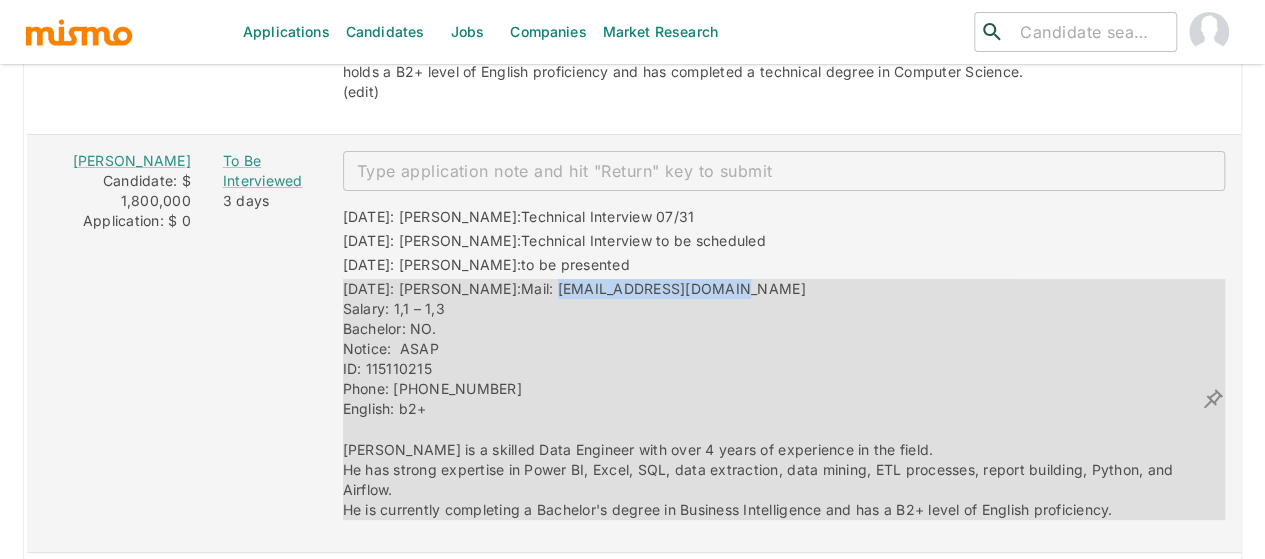drag, startPoint x: 690, startPoint y: 278, endPoint x: 493, endPoint y: 274, distance: 197.0406 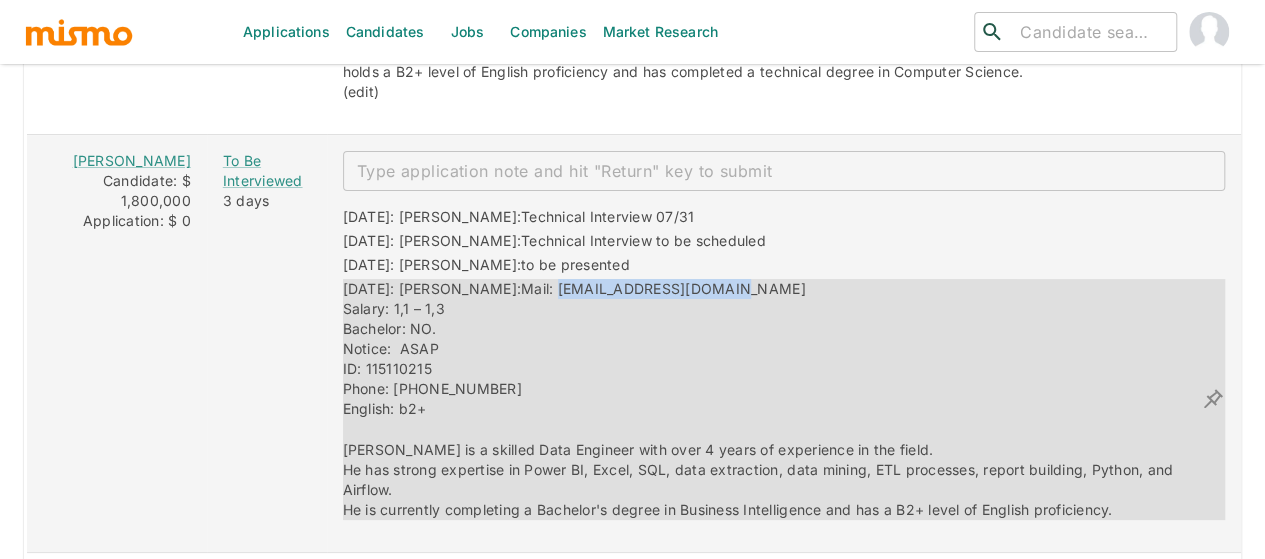 click on "[DATE]:
[PERSON_NAME]:  Mail: [EMAIL_ADDRESS][DOMAIN_NAME] Salary: 1,1 – 1,3 Bachelor: NO.  Notice:  ASAP ID: 115110215 Phone: 89077447 English: b2+ [PERSON_NAME] is a skilled Data Engineer with over 4 years of experience in the field. He has strong expertise in Power BI, Excel, SQL, data extraction, data mining, ETL processes, report building, Python, and Airflow. He is currently completing a Bachelor's degree in Business Intelligence and has a B2+ level of English proficiency." at bounding box center (772, 399) 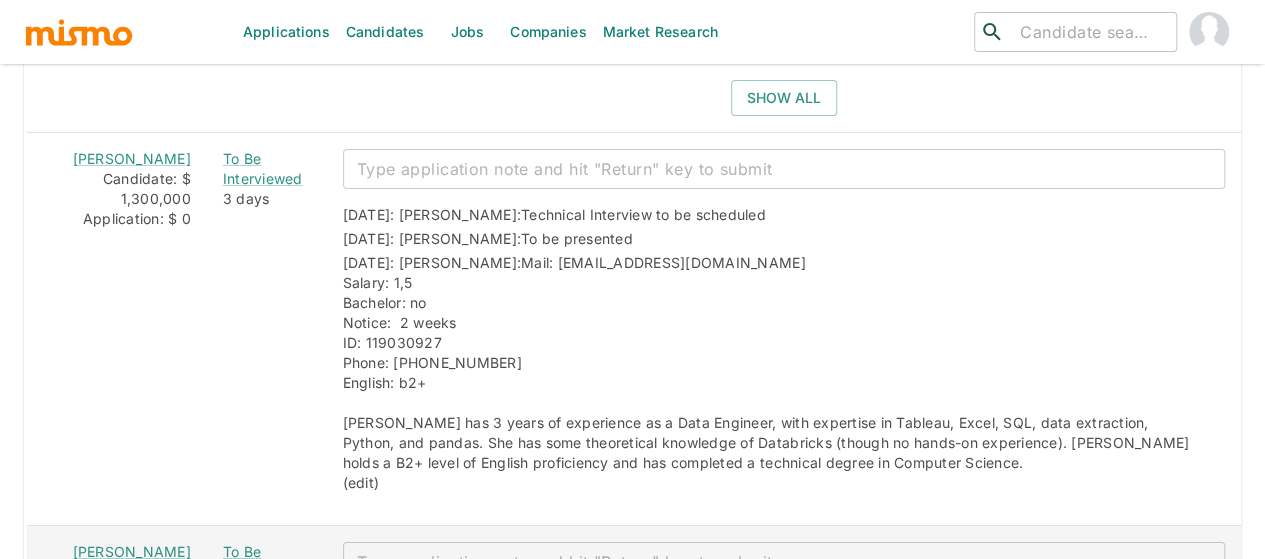 scroll, scrollTop: 3300, scrollLeft: 0, axis: vertical 